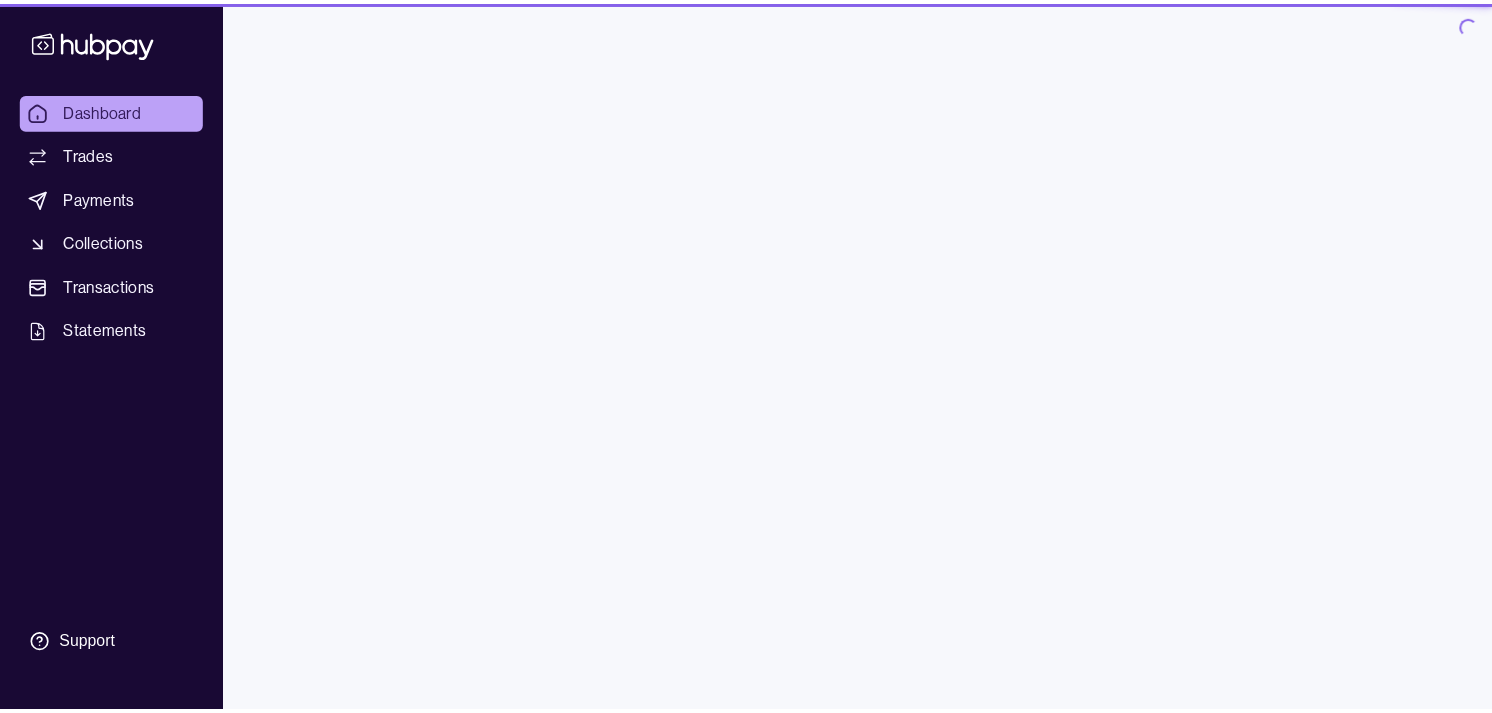 scroll, scrollTop: 0, scrollLeft: 0, axis: both 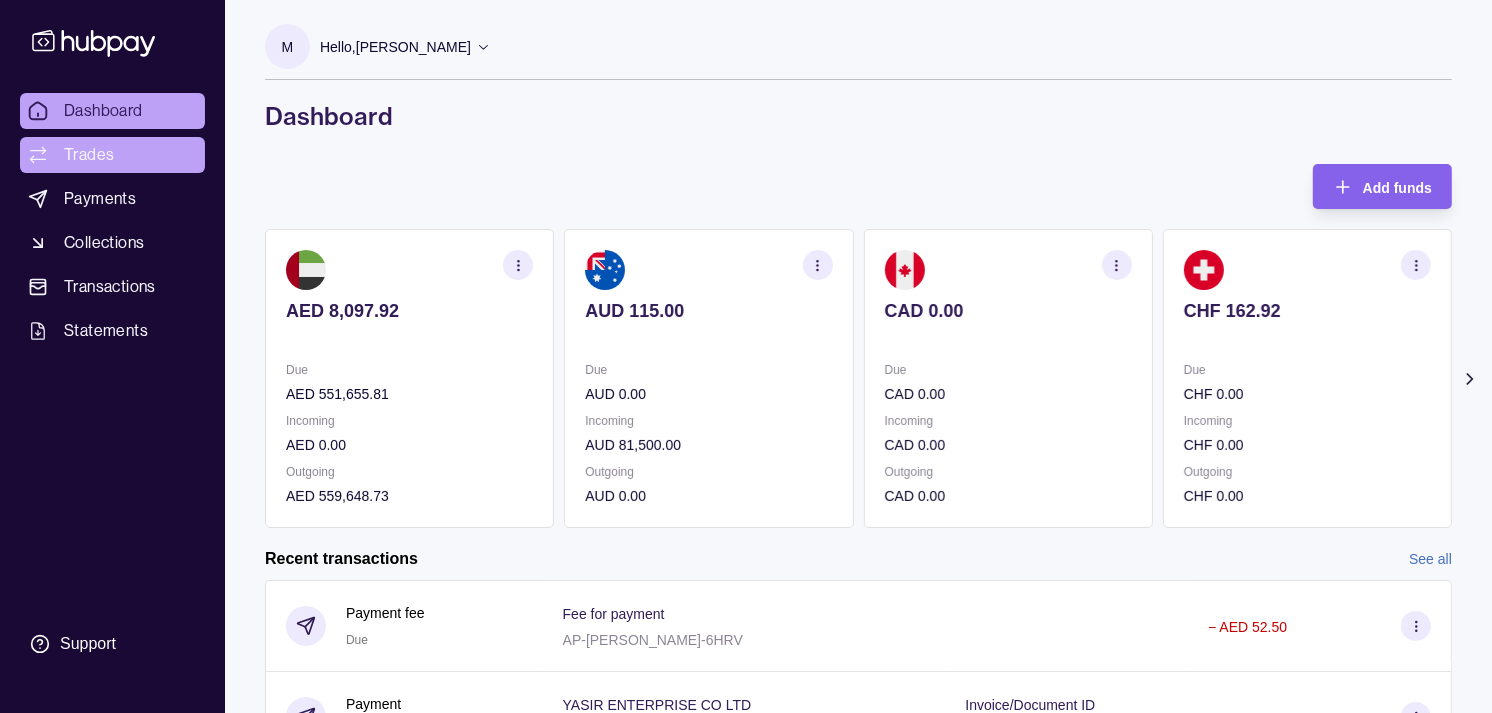 click on "Trades" at bounding box center [112, 155] 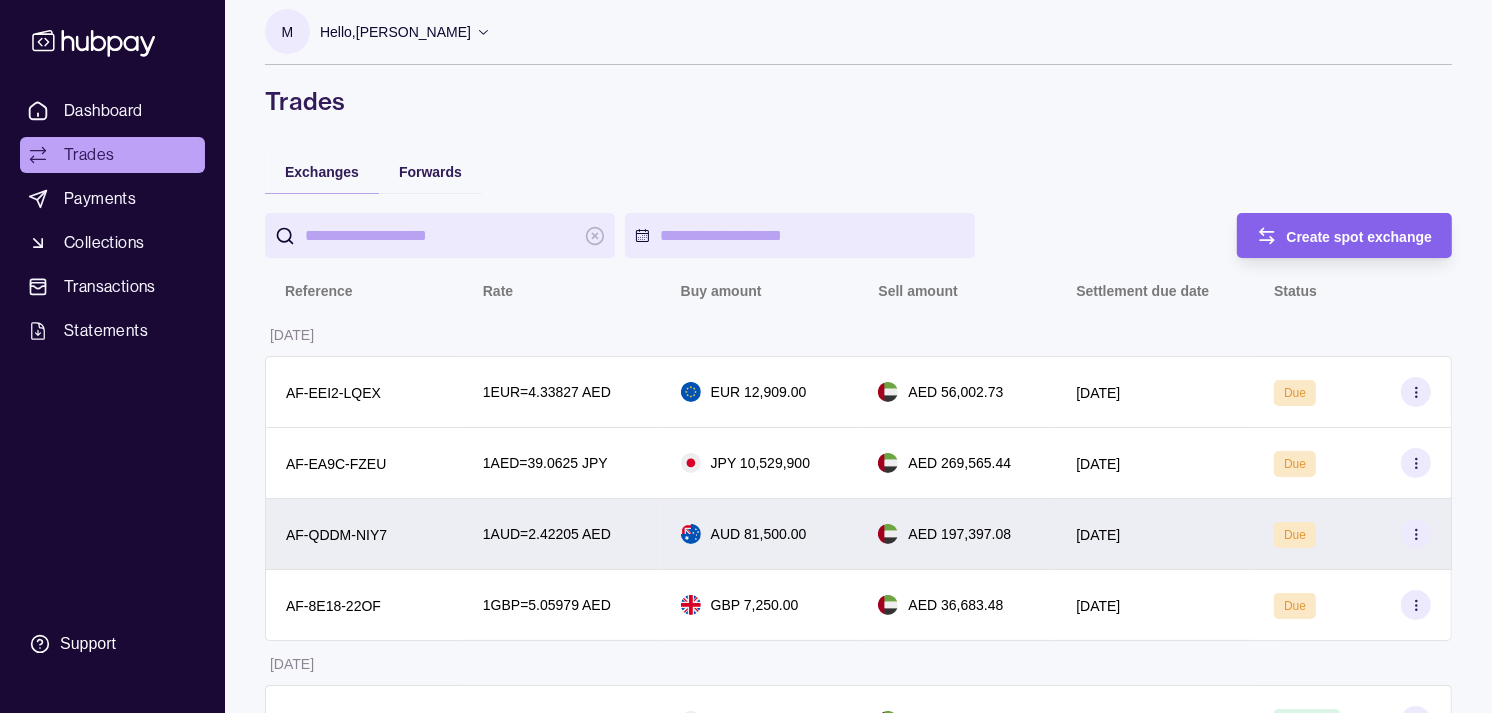 scroll, scrollTop: 0, scrollLeft: 0, axis: both 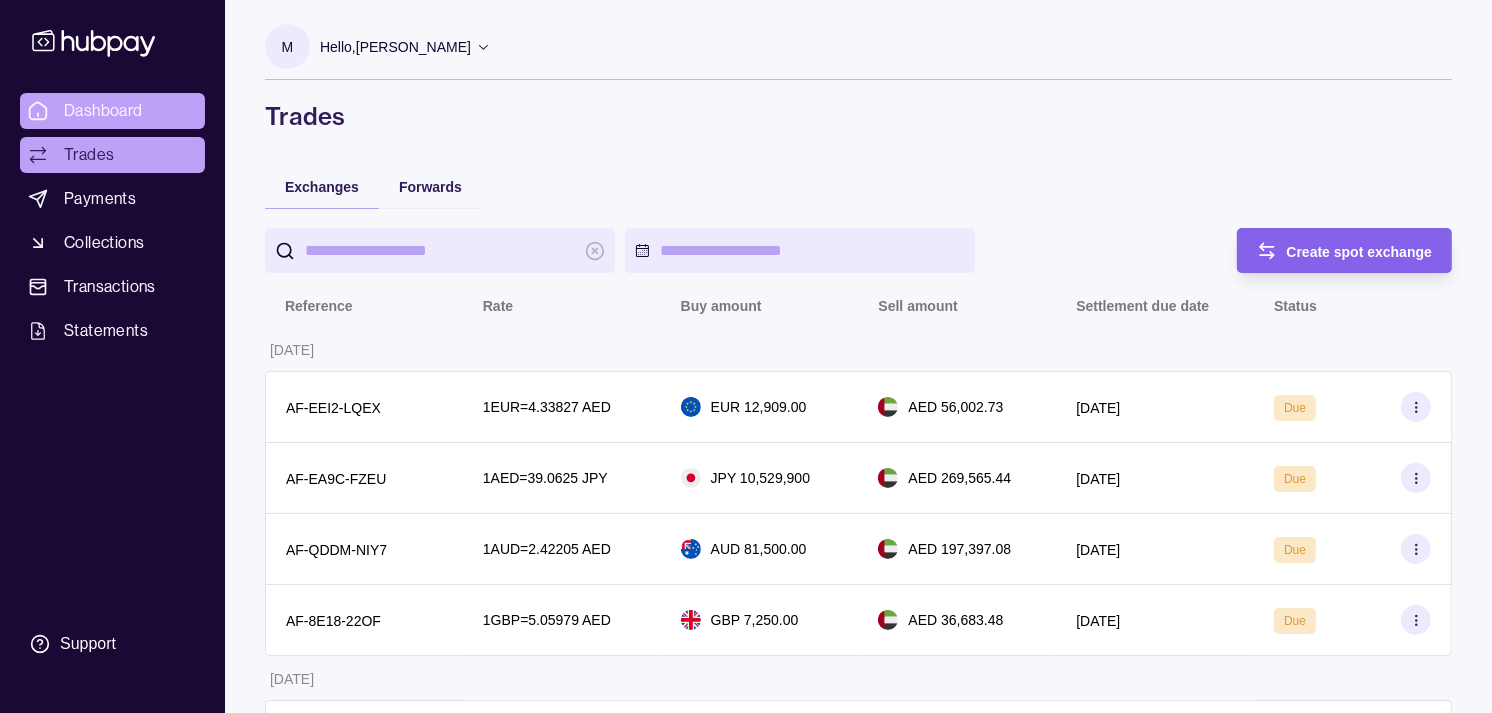 click on "Dashboard" at bounding box center (103, 111) 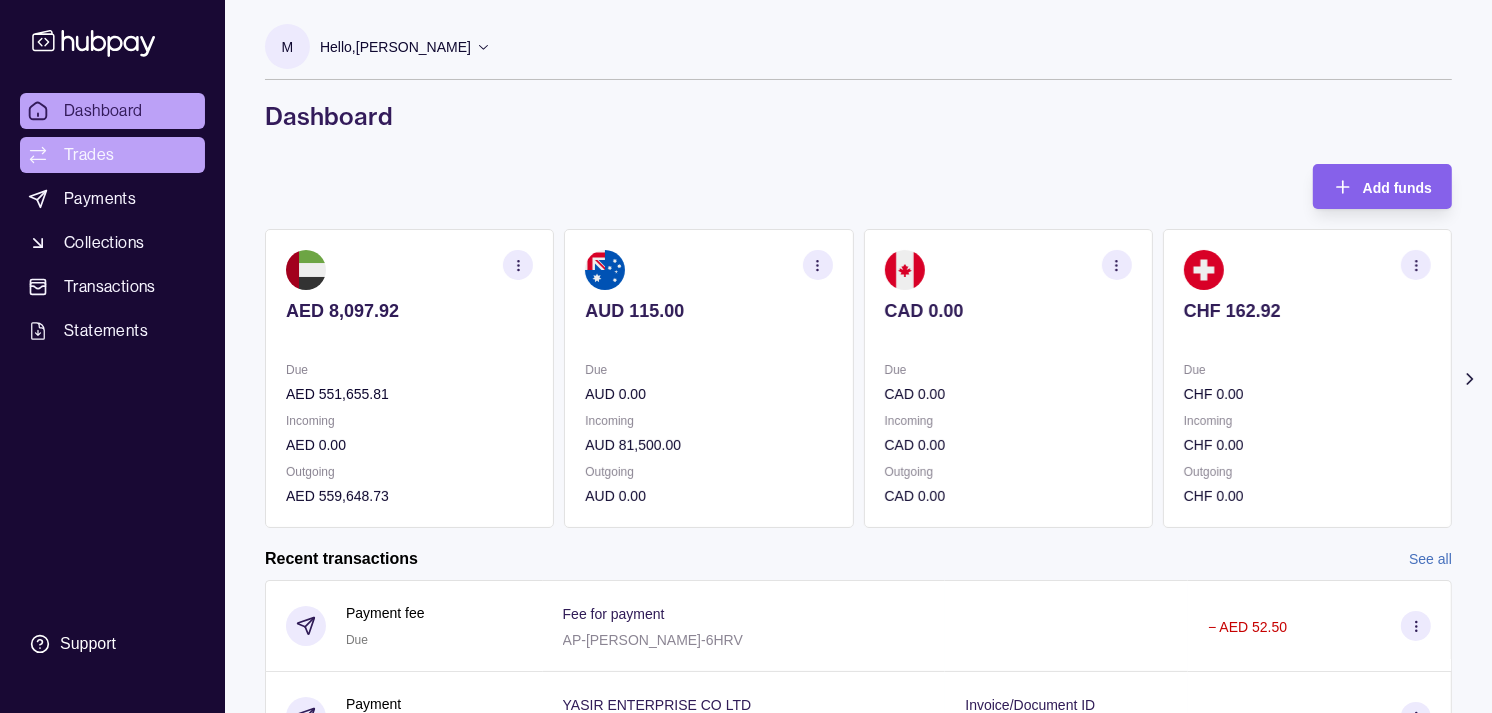 click on "Trades" at bounding box center [112, 155] 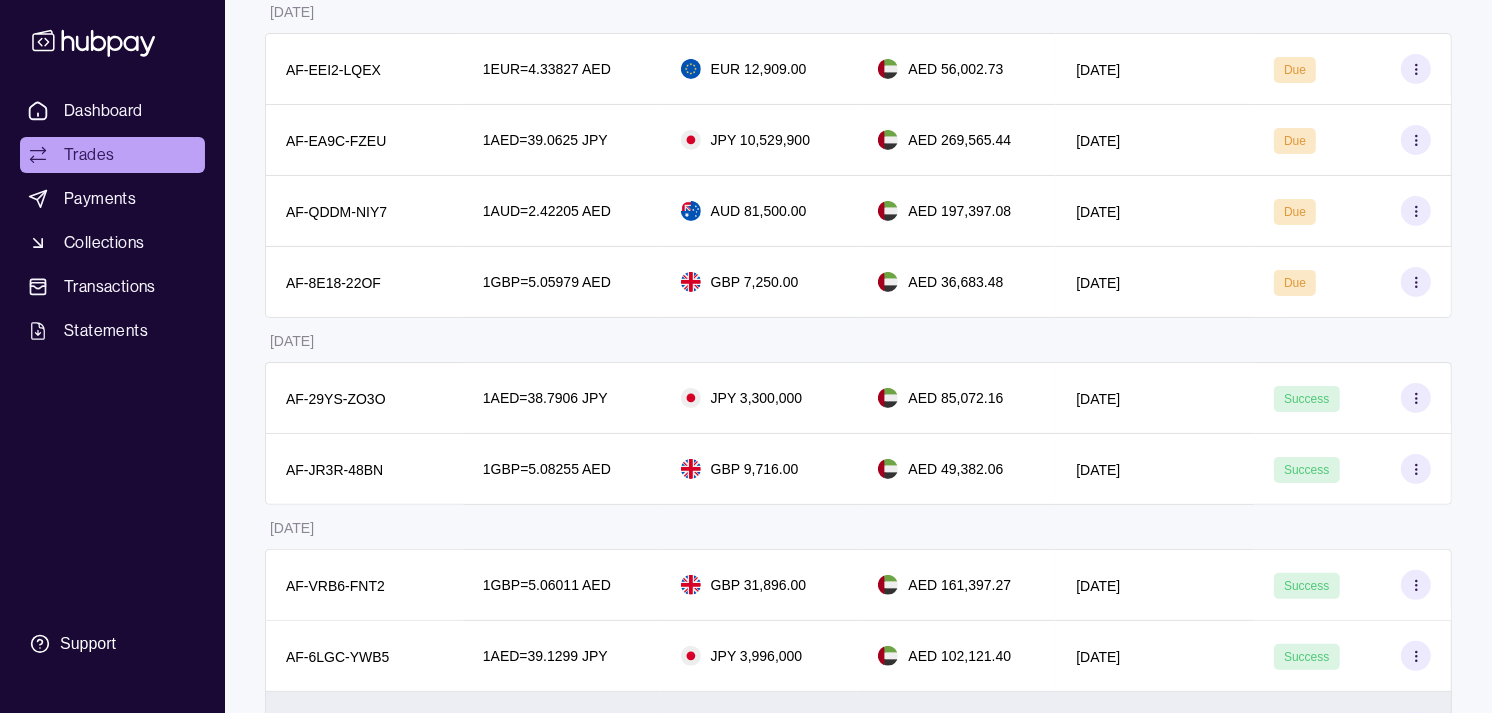 scroll, scrollTop: 0, scrollLeft: 0, axis: both 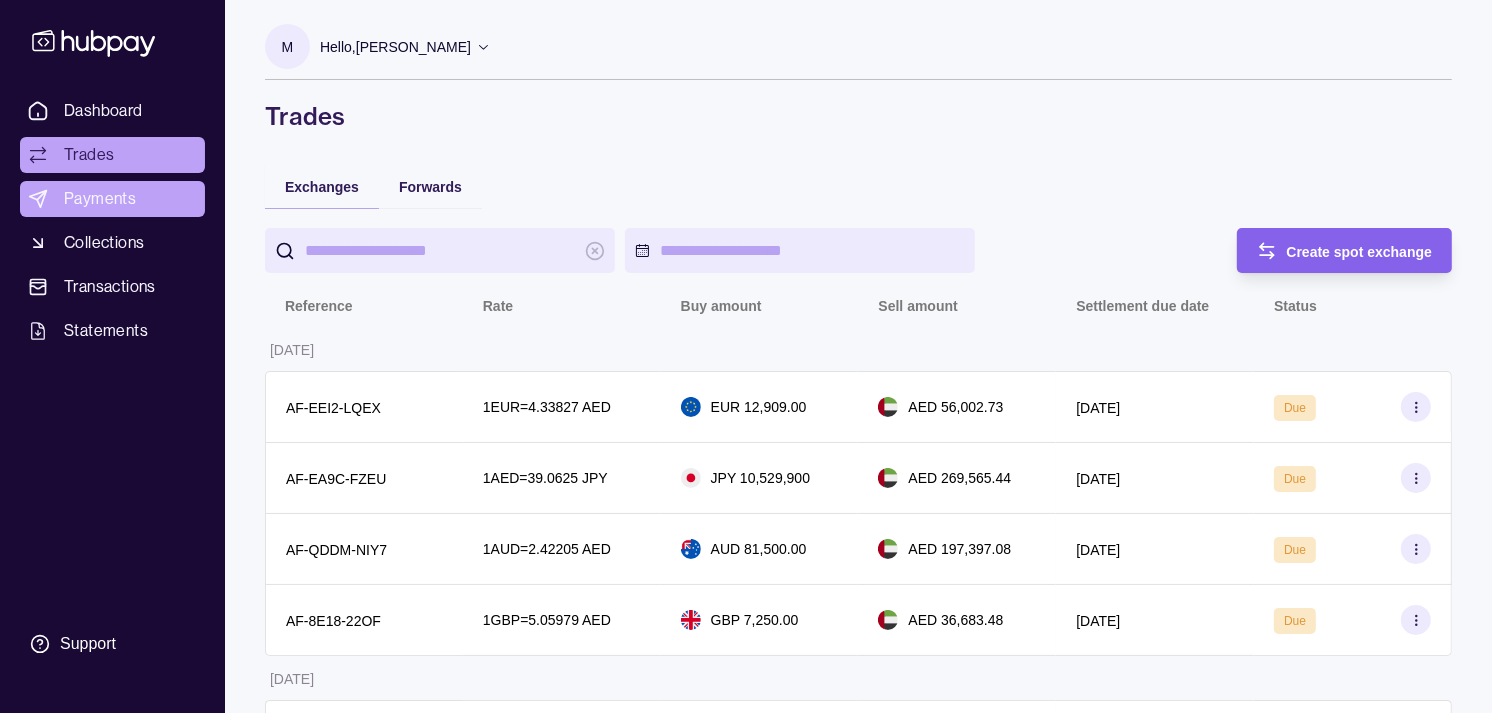 click on "Payments" at bounding box center (100, 199) 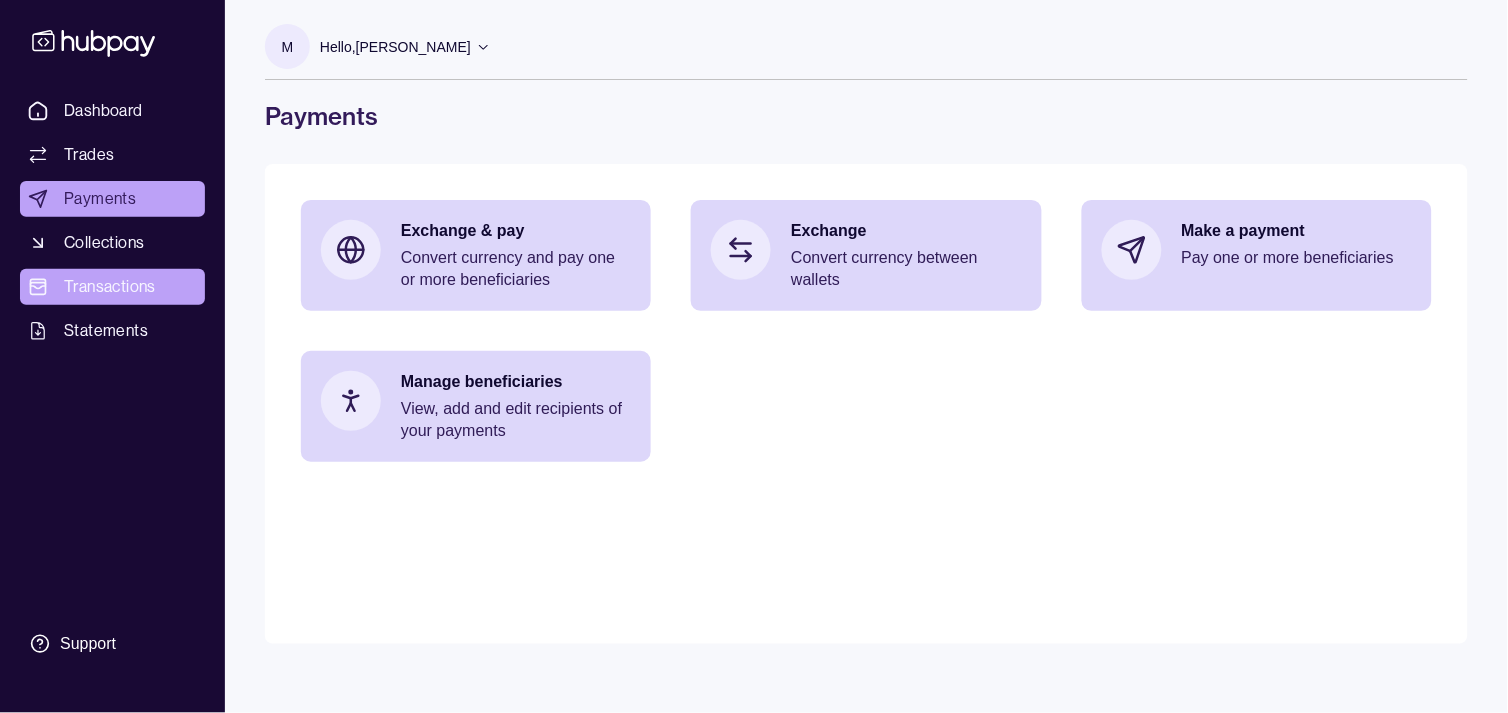 click on "Transactions" at bounding box center [110, 287] 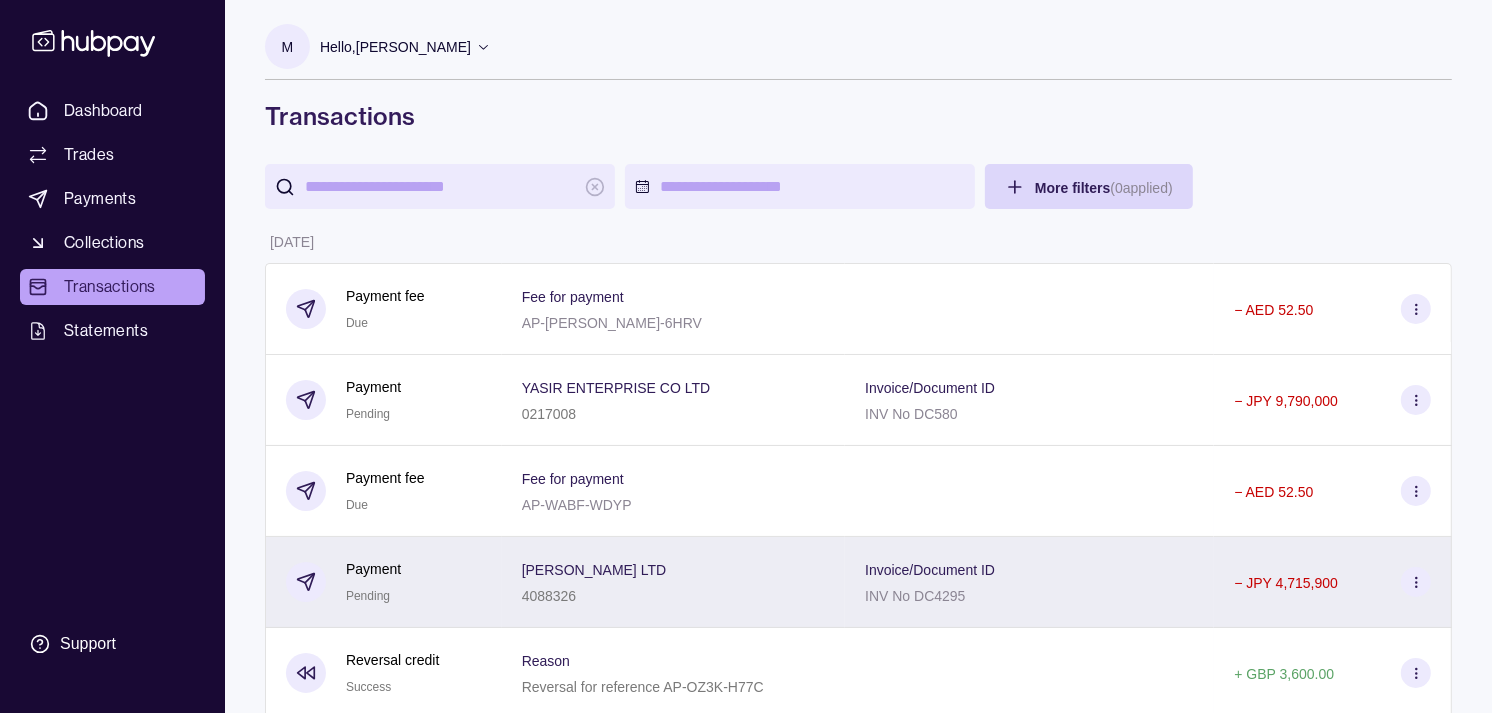 scroll, scrollTop: 111, scrollLeft: 0, axis: vertical 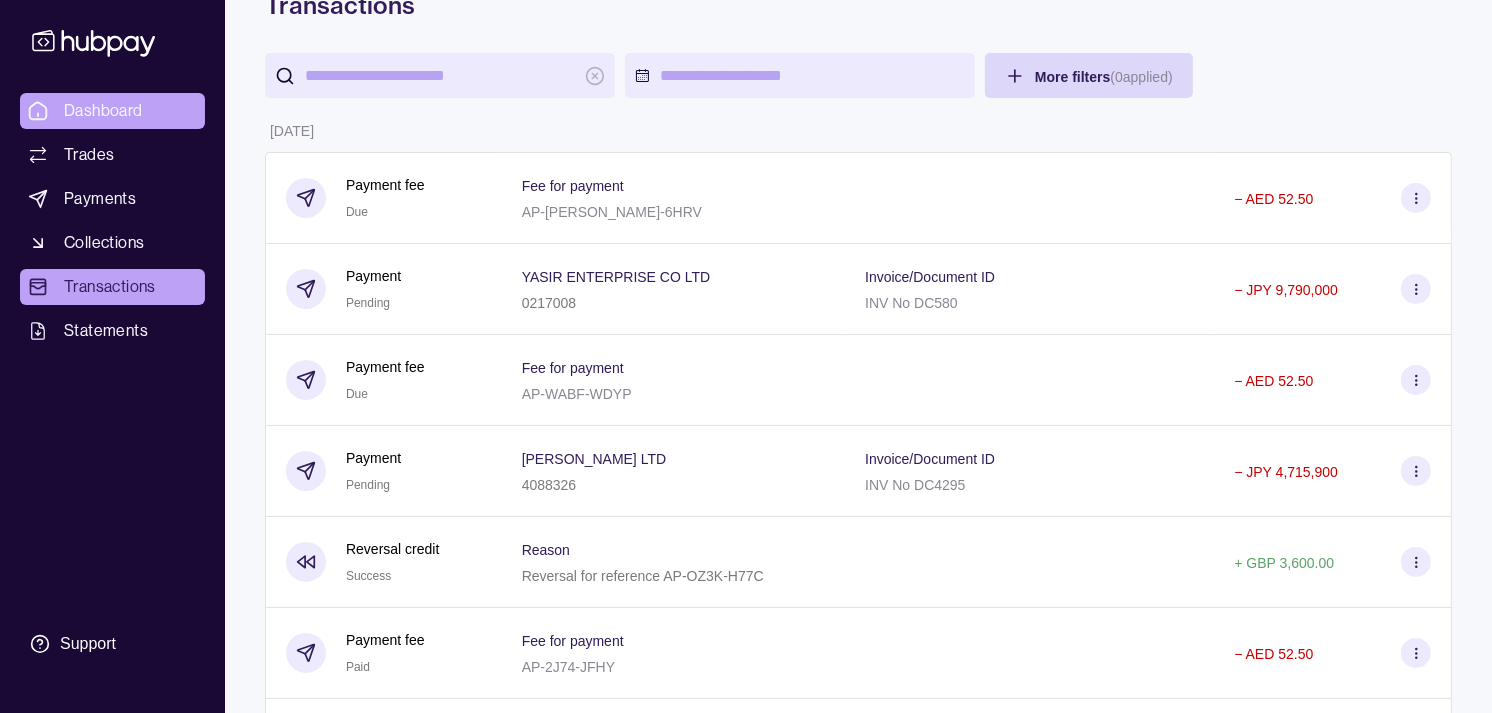 click on "Dashboard" at bounding box center (103, 111) 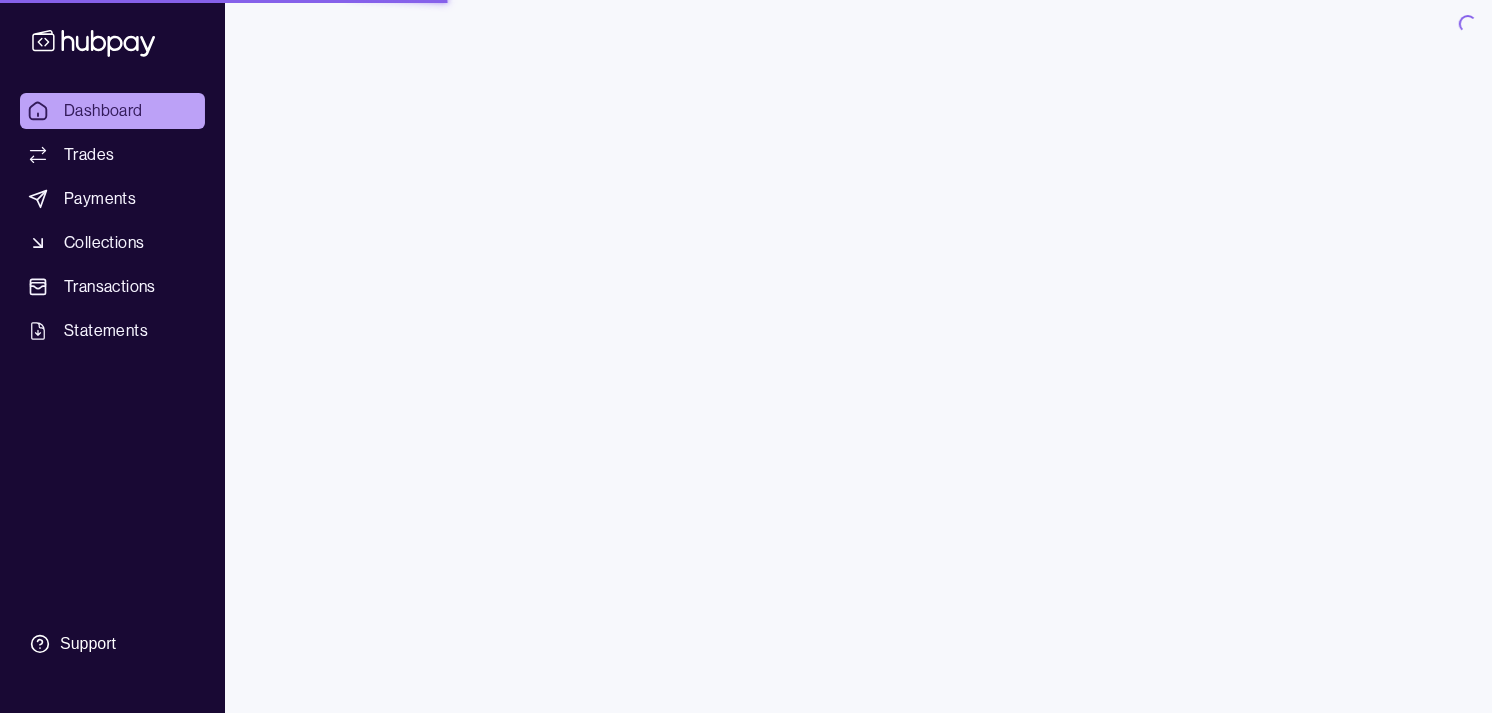 scroll, scrollTop: 0, scrollLeft: 0, axis: both 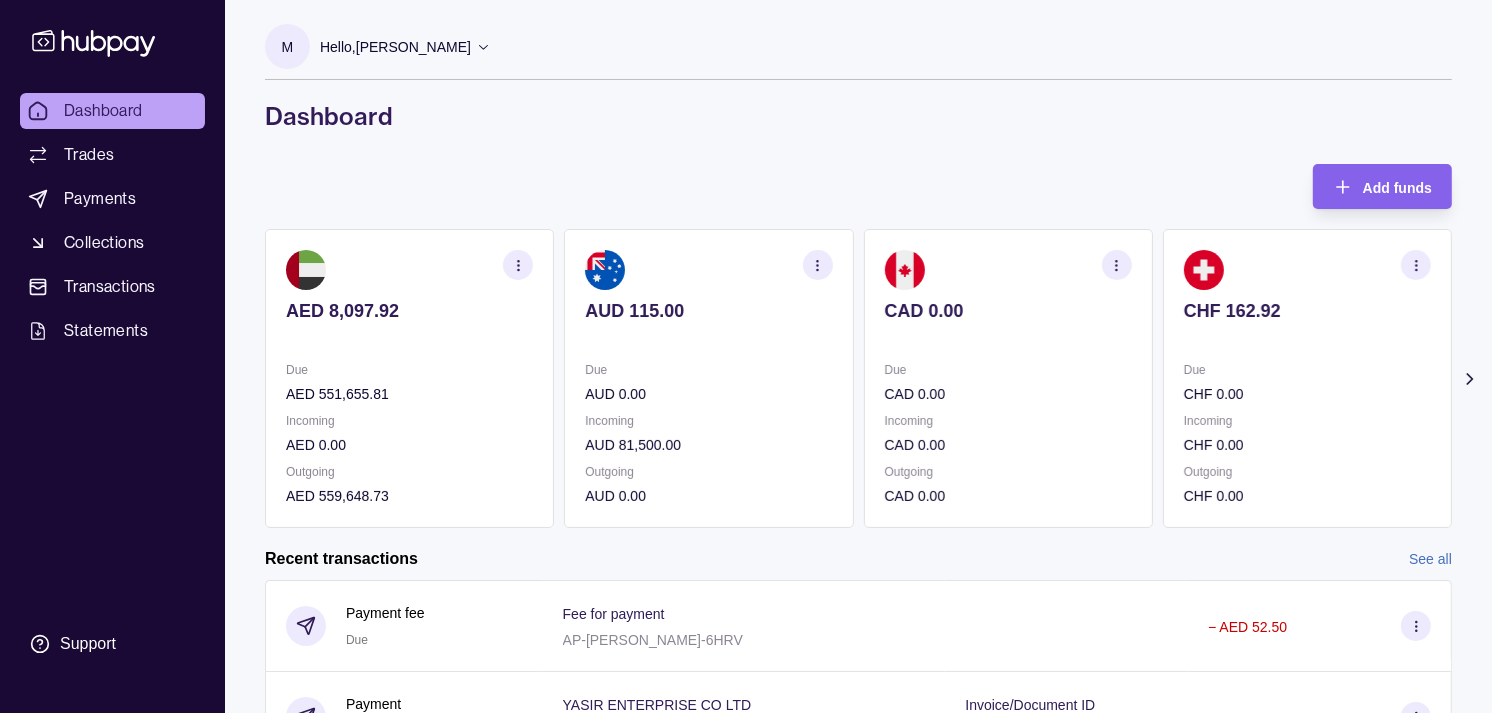 click on "CHF 162.92                                                                                                               Due CHF 0.00 Incoming CHF 0.00 Outgoing CHF 0.00" at bounding box center (1307, 378) 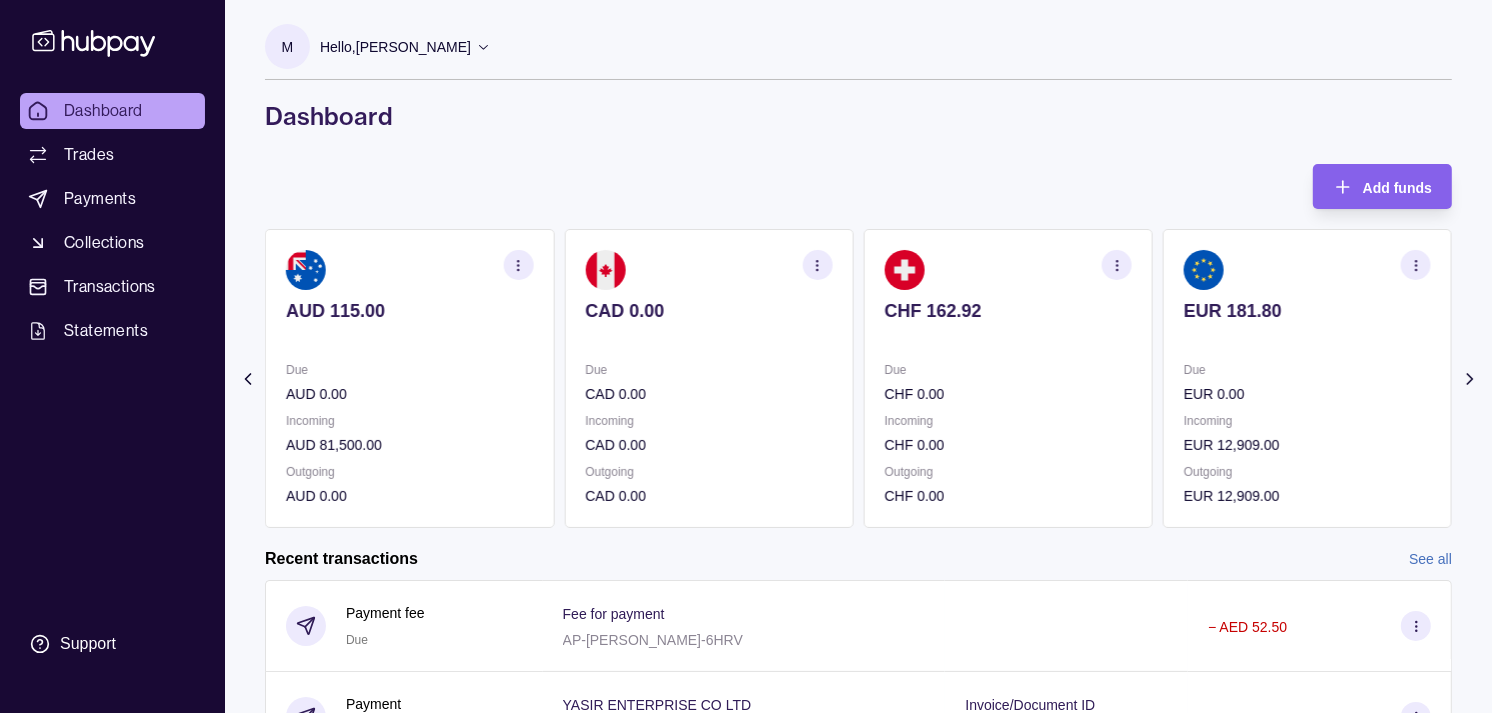 click on "EUR 181.80                                                                                                               Due EUR 0.00 Incoming EUR 12,909.00 Outgoing EUR 12,909.00" at bounding box center [1307, 378] 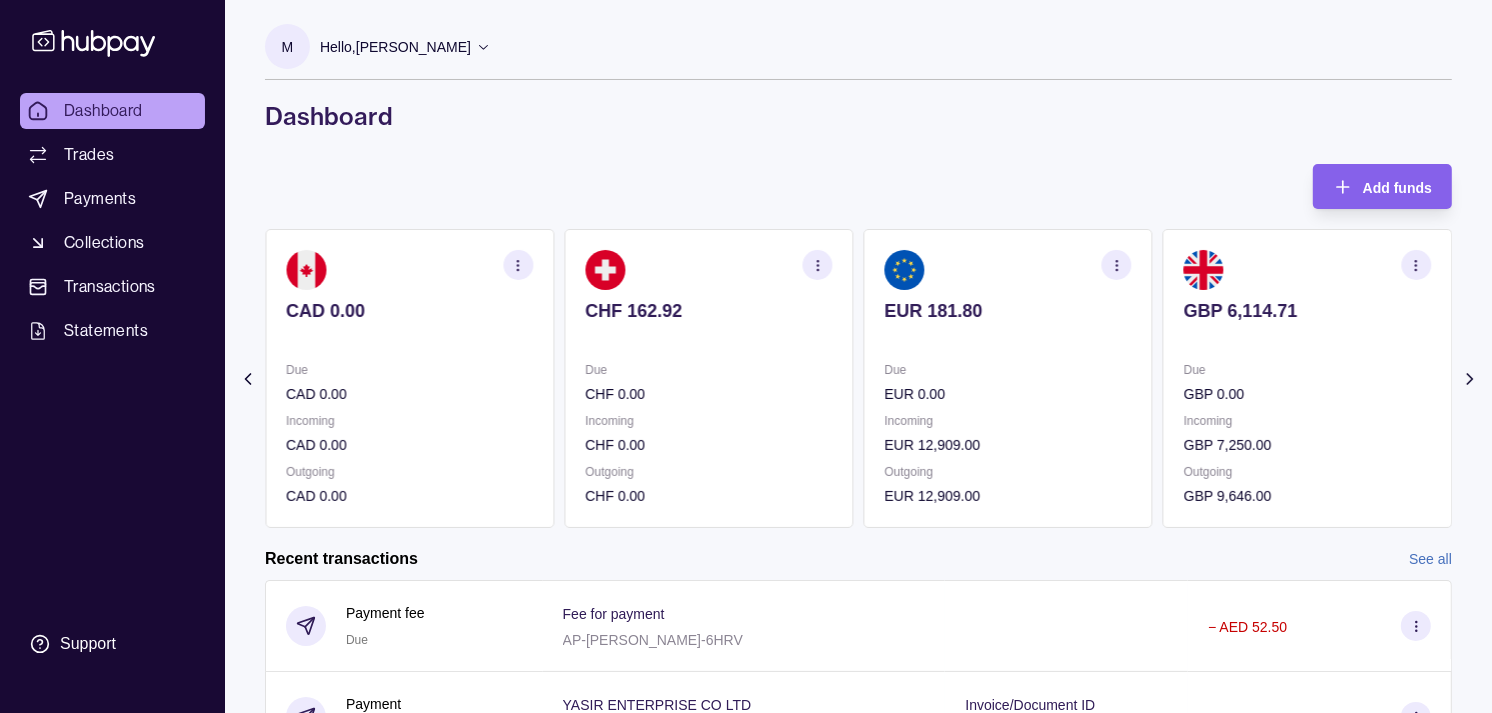 click on "GBP 6,114.71                                                                                                               Due GBP 0.00 Incoming GBP 7,250.00 Outgoing GBP 9,646.00" at bounding box center [1307, 378] 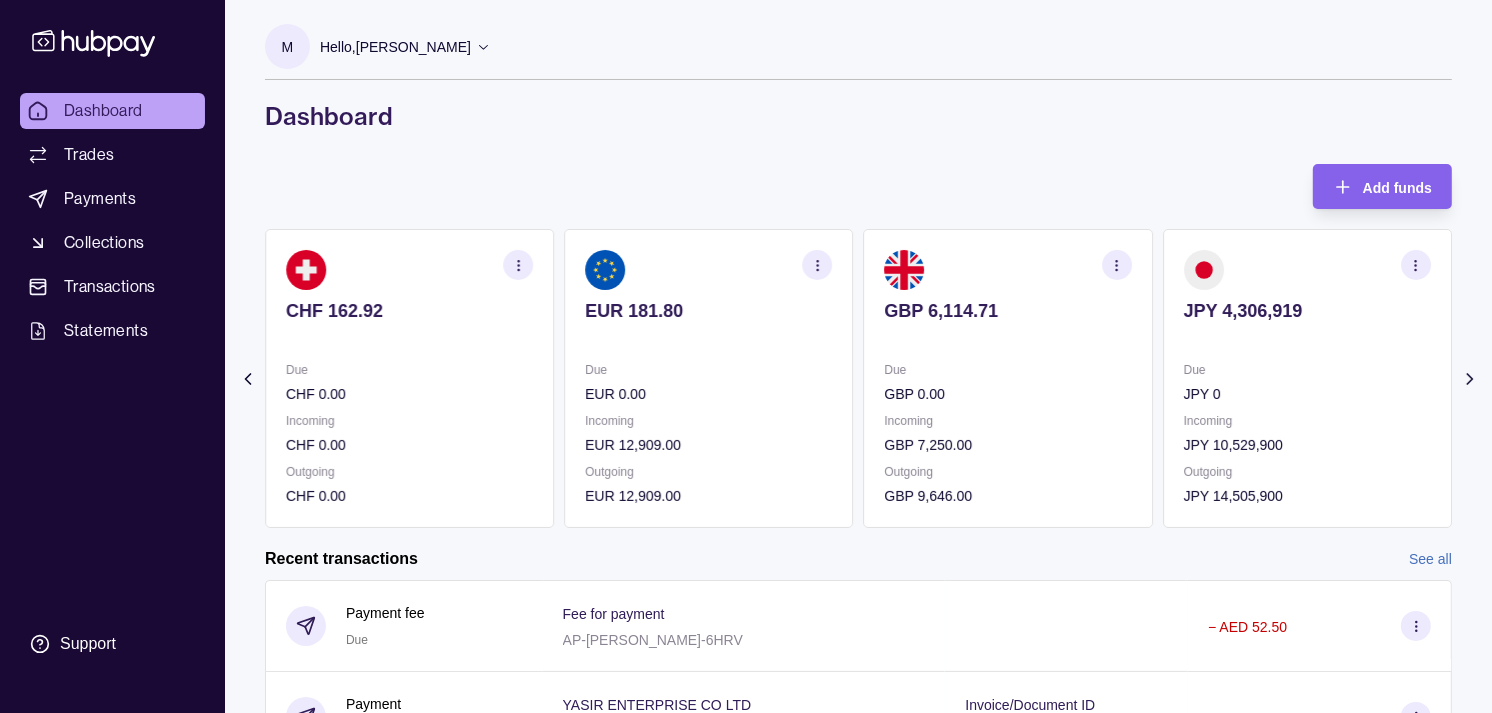 click 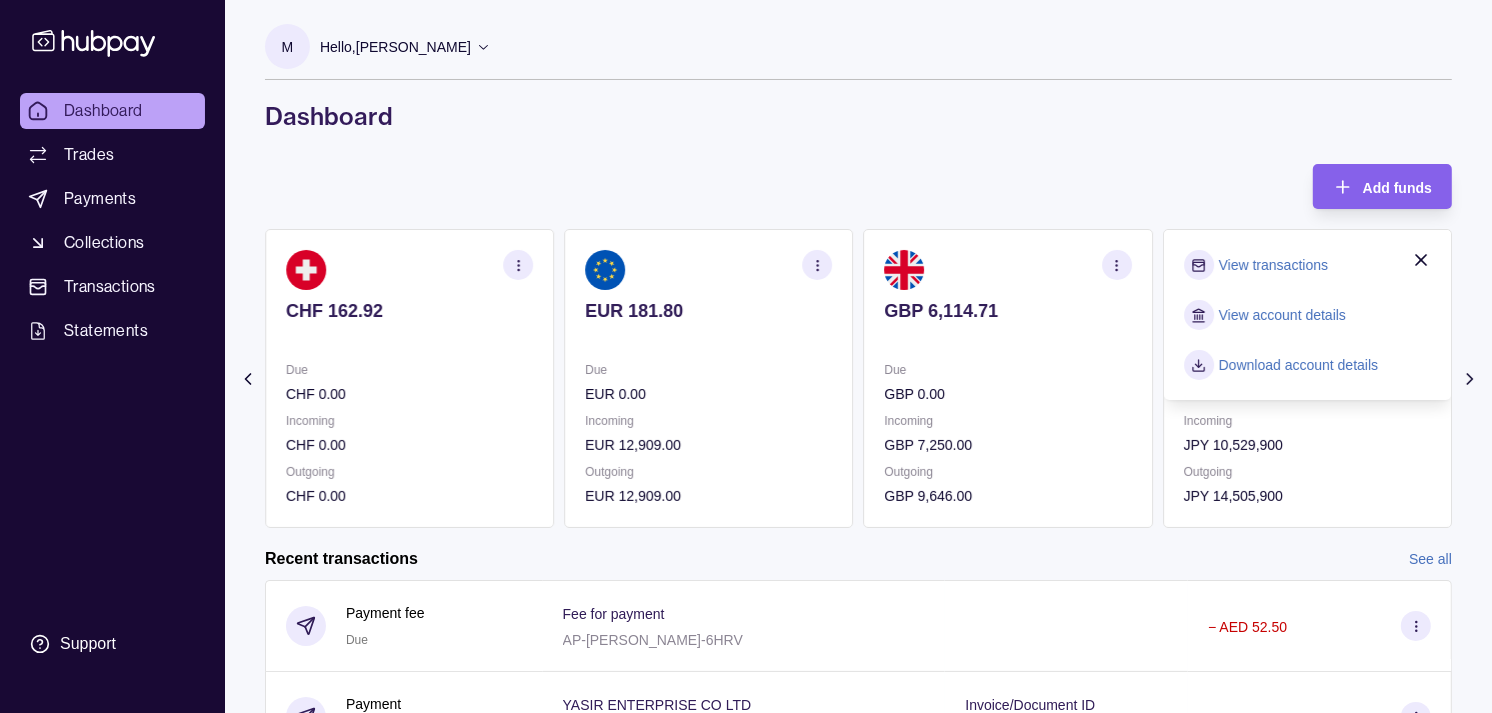 click on "View transactions" at bounding box center (1273, 265) 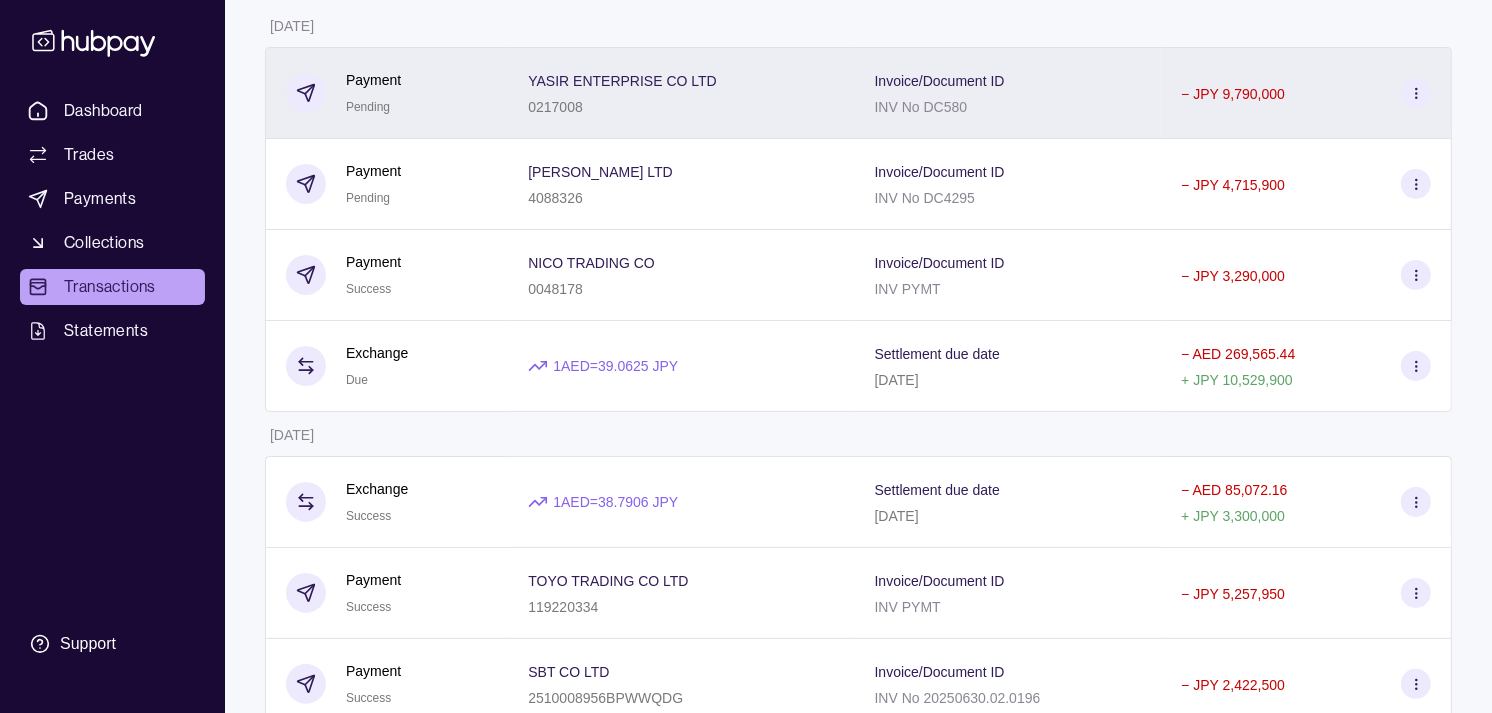 scroll, scrollTop: 222, scrollLeft: 0, axis: vertical 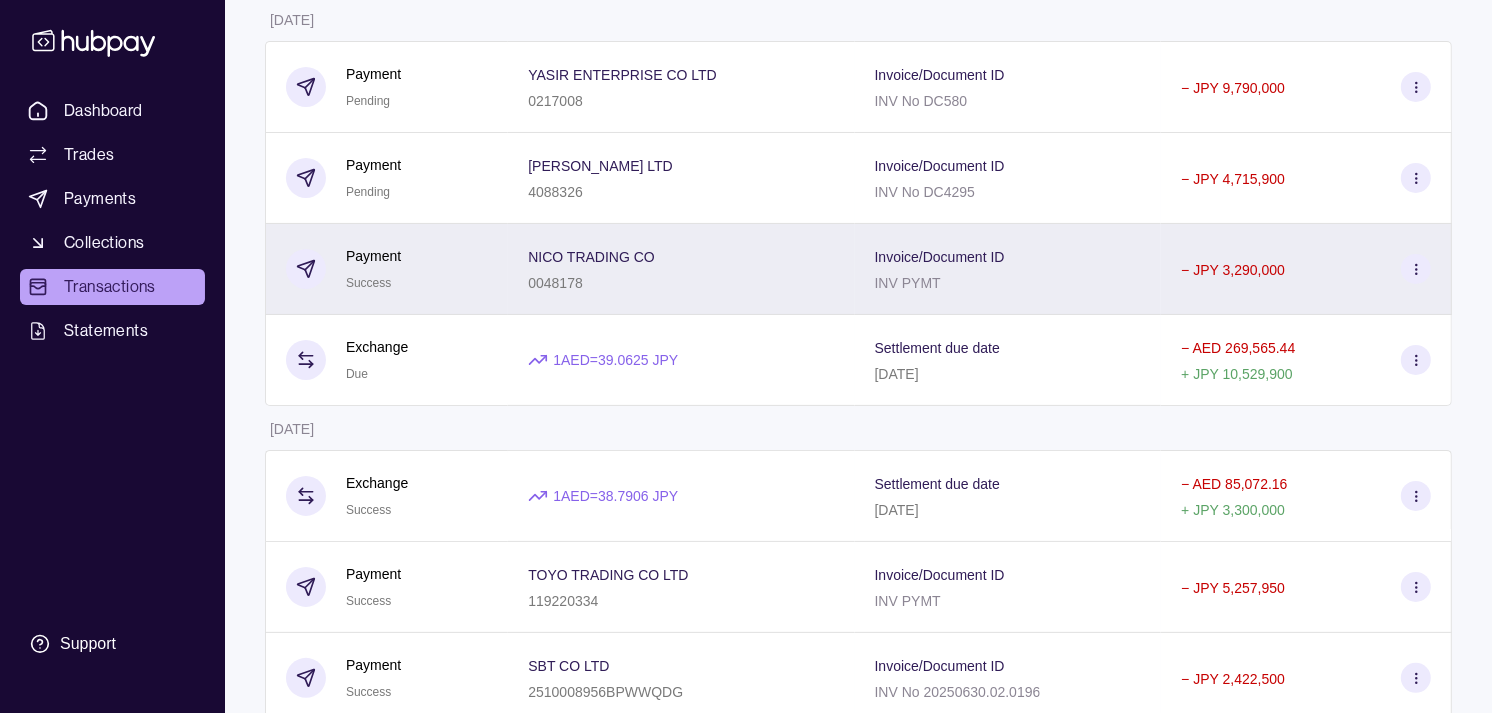 click on "Payment Success" at bounding box center [387, 269] 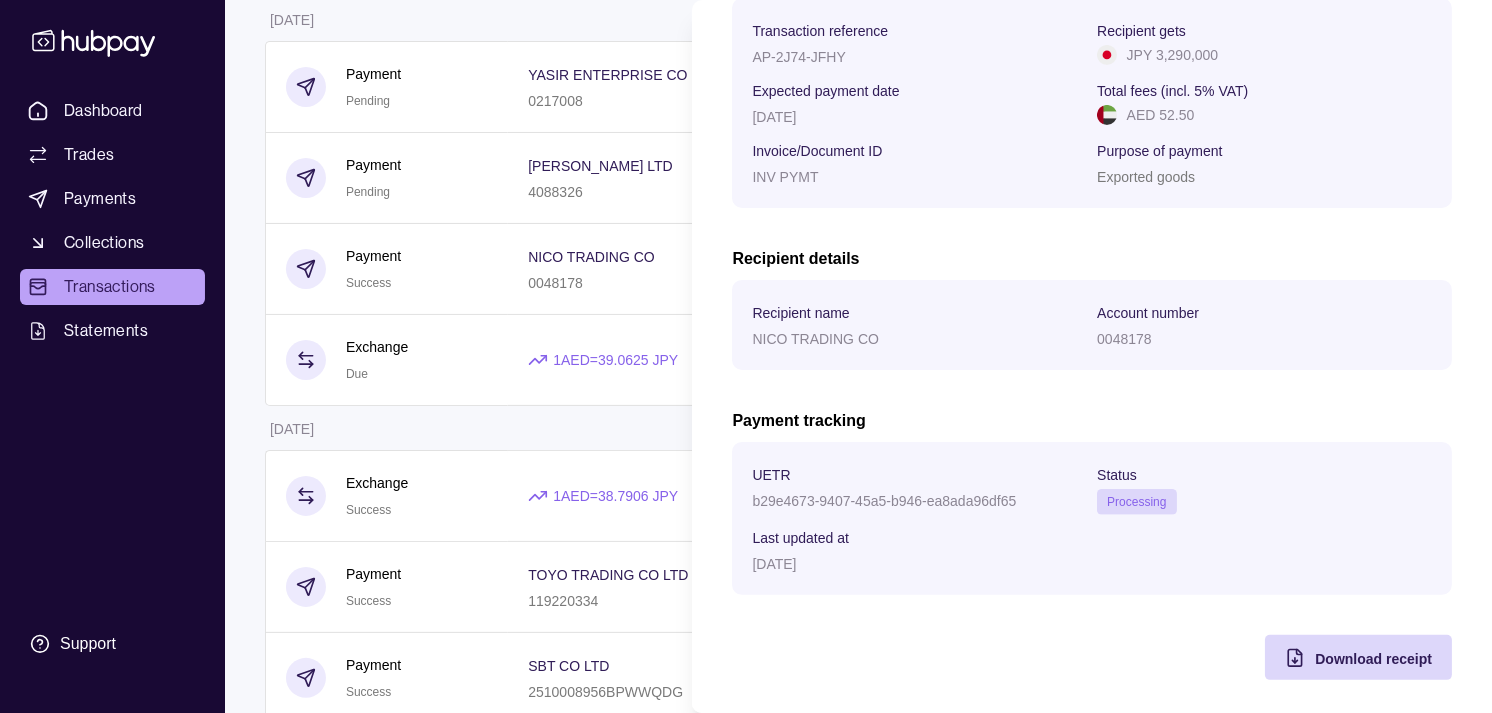 scroll, scrollTop: 334, scrollLeft: 0, axis: vertical 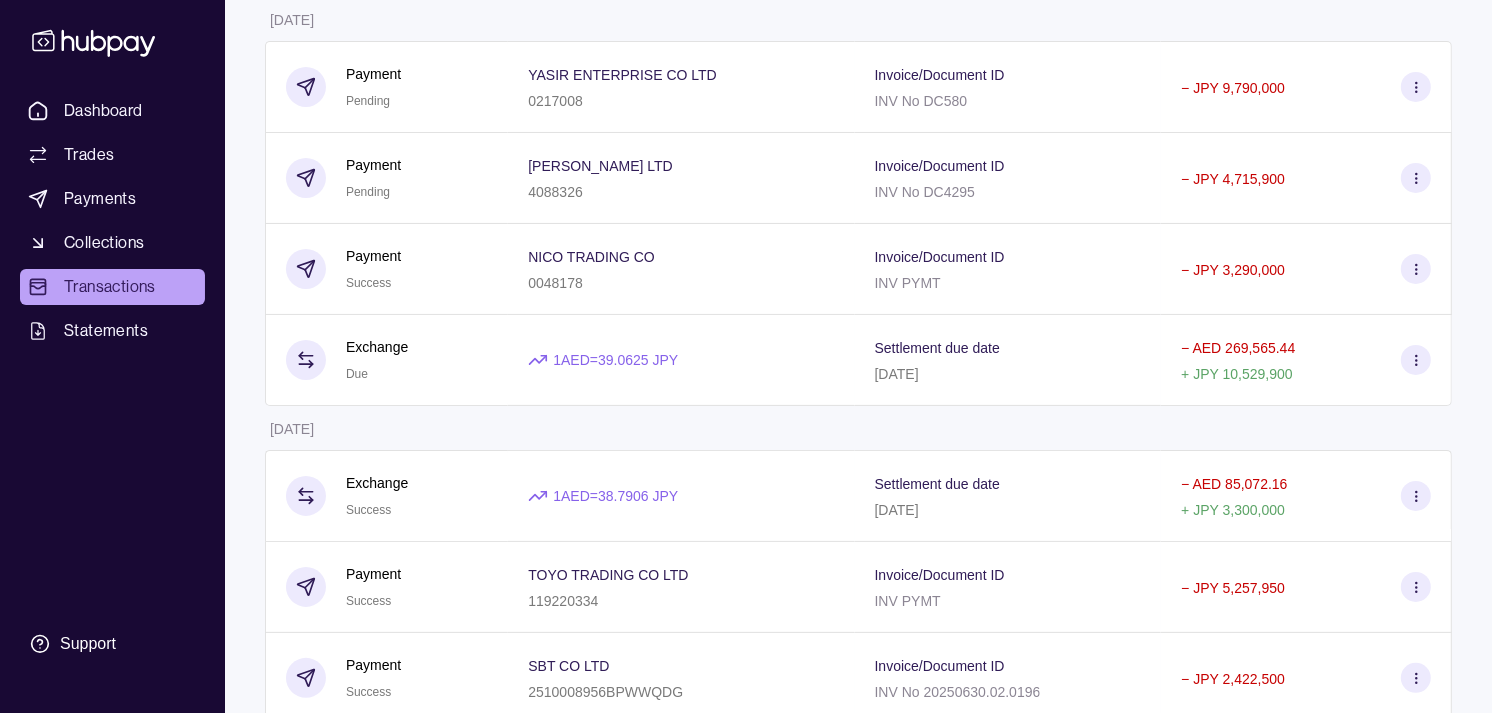 click on "Dashboard Trades Payments Collections Transactions Statements Support M Hello,  Muralenath Nadarajah Strides Trading LLC Account Terms and conditions Privacy policy Sign out Transactions More filters  ( 1  applied) Details Amount 02 Jul 2025 Payment Pending YASIR ENTERPRISE CO LTD 0217008 Invoice/Document ID INV No DC580 −   JPY 9,790,000 Payment Pending HUNJRA LTD 4088326 Invoice/Document ID INV No DC4295 −   JPY 4,715,900 Payment Success NICO TRADING CO 0048178 Invoice/Document ID INV PYMT −   JPY 3,290,000 Exchange Due 1  AED  =  39.0625   JPY Settlement due date 03 Jul 2025 −   AED 269,565.44 +   JPY 10,529,900 01 Jul 2025 Exchange Success 1  AED  =  38.7906   JPY Settlement due date 02 Jul 2025 −   AED 85,072.16 +   JPY 3,300,000 Payment Success TOYO TRADING CO LTD 119220334 Invoice/Document ID INV PYMT −   JPY 5,257,950 Payment Success SBT CO LTD 2510008956BPWWQDG Invoice/Document ID INV No 20250630.02.0196 −   JPY 2,422,500 Payment Success TAU CORPORATION 1505446AJKM Invoice/Document ID" at bounding box center [746, 907] 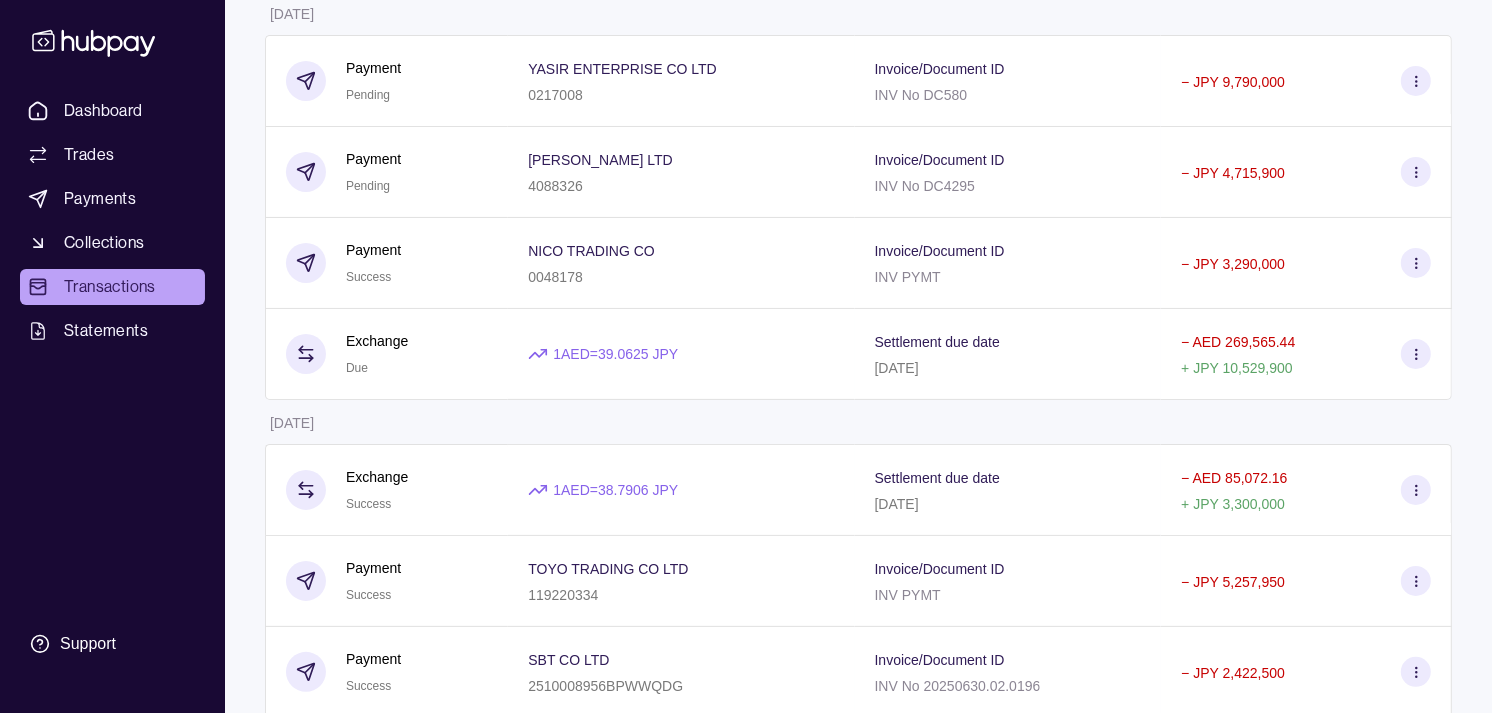 scroll, scrollTop: 444, scrollLeft: 0, axis: vertical 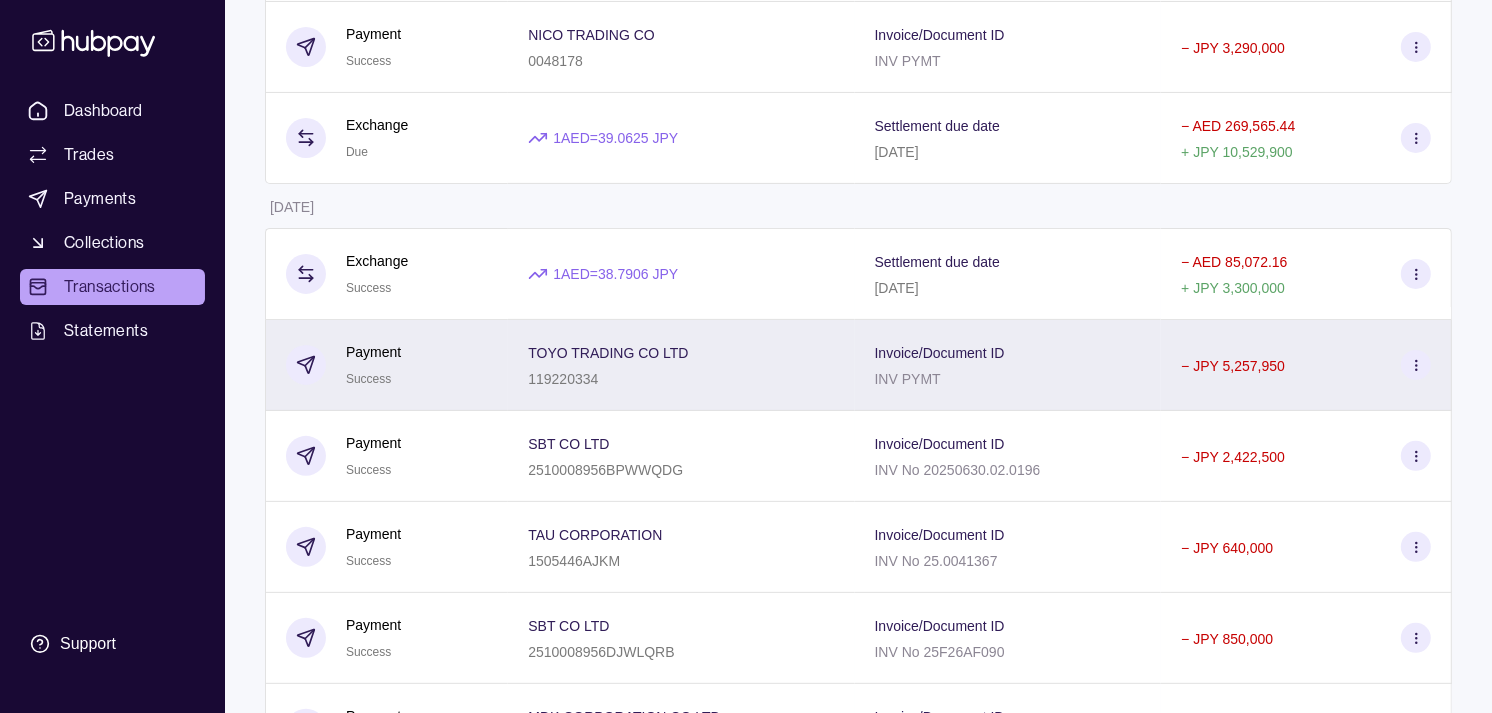 click on "Payment Success" at bounding box center (386, 365) 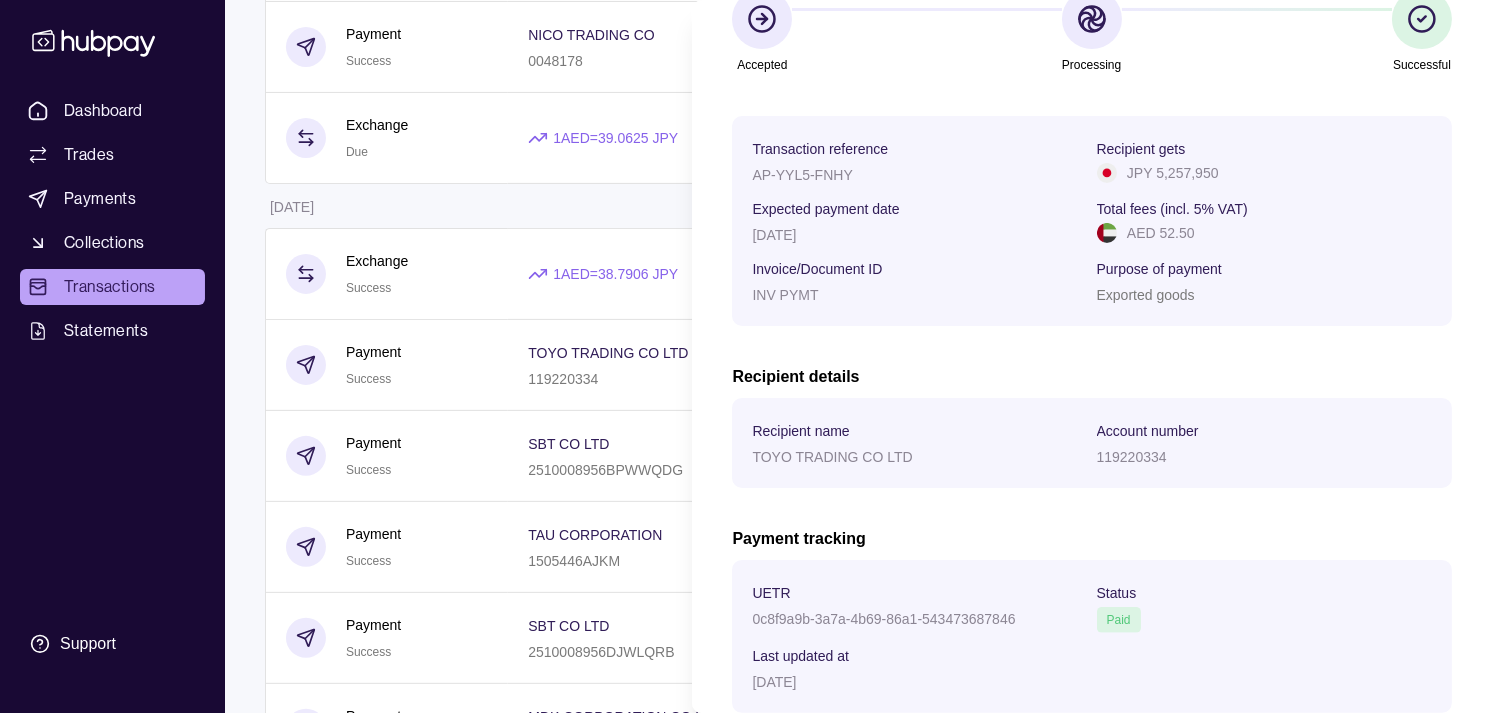 scroll, scrollTop: 0, scrollLeft: 0, axis: both 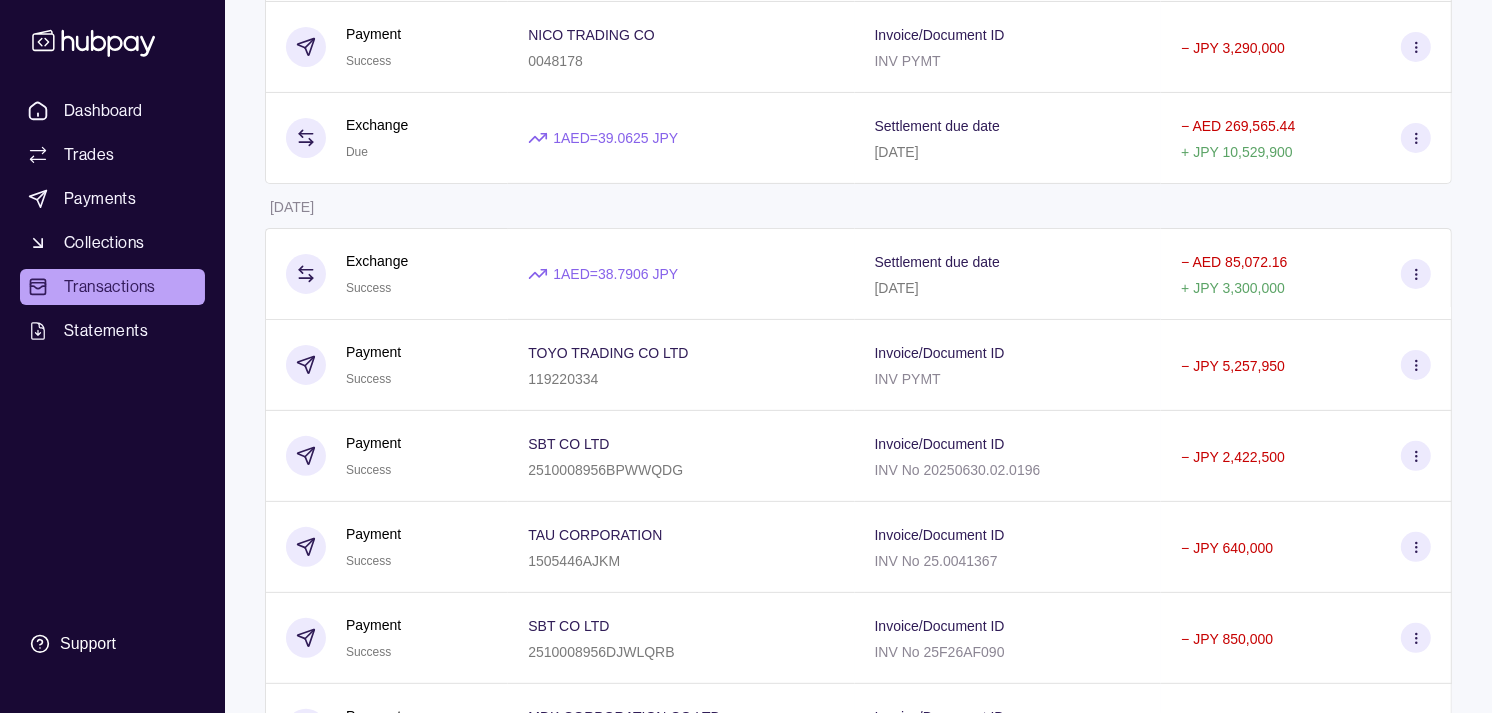 click on "Dashboard Trades Payments Collections Transactions Statements Support M Hello,  Muralenath Nadarajah Strides Trading LLC Account Terms and conditions Privacy policy Sign out Transactions More filters  ( 1  applied) Details Amount 02 Jul 2025 Payment Pending YASIR ENTERPRISE CO LTD 0217008 Invoice/Document ID INV No DC580 −   JPY 9,790,000 Payment Pending HUNJRA LTD 4088326 Invoice/Document ID INV No DC4295 −   JPY 4,715,900 Payment Success NICO TRADING CO 0048178 Invoice/Document ID INV PYMT −   JPY 3,290,000 Exchange Due 1  AED  =  39.0625   JPY Settlement due date 03 Jul 2025 −   AED 269,565.44 +   JPY 10,529,900 01 Jul 2025 Exchange Success 1  AED  =  38.7906   JPY Settlement due date 02 Jul 2025 −   AED 85,072.16 +   JPY 3,300,000 Payment Success TOYO TRADING CO LTD 119220334 Invoice/Document ID INV PYMT −   JPY 5,257,950 Payment Success SBT CO LTD 2510008956BPWWQDG Invoice/Document ID INV No 20250630.02.0196 −   JPY 2,422,500 Payment Success TAU CORPORATION 1505446AJKM Invoice/Document ID" at bounding box center (746, 685) 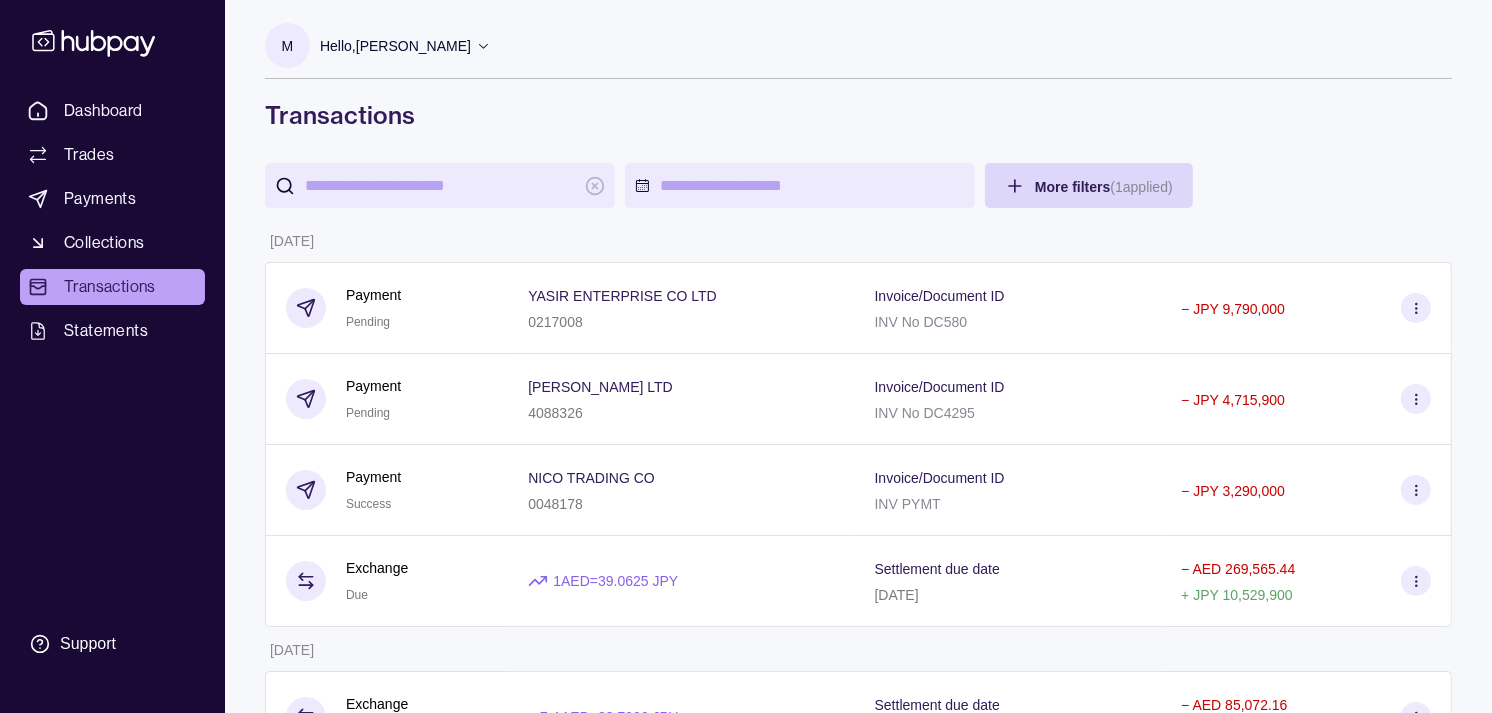 scroll, scrollTop: 0, scrollLeft: 0, axis: both 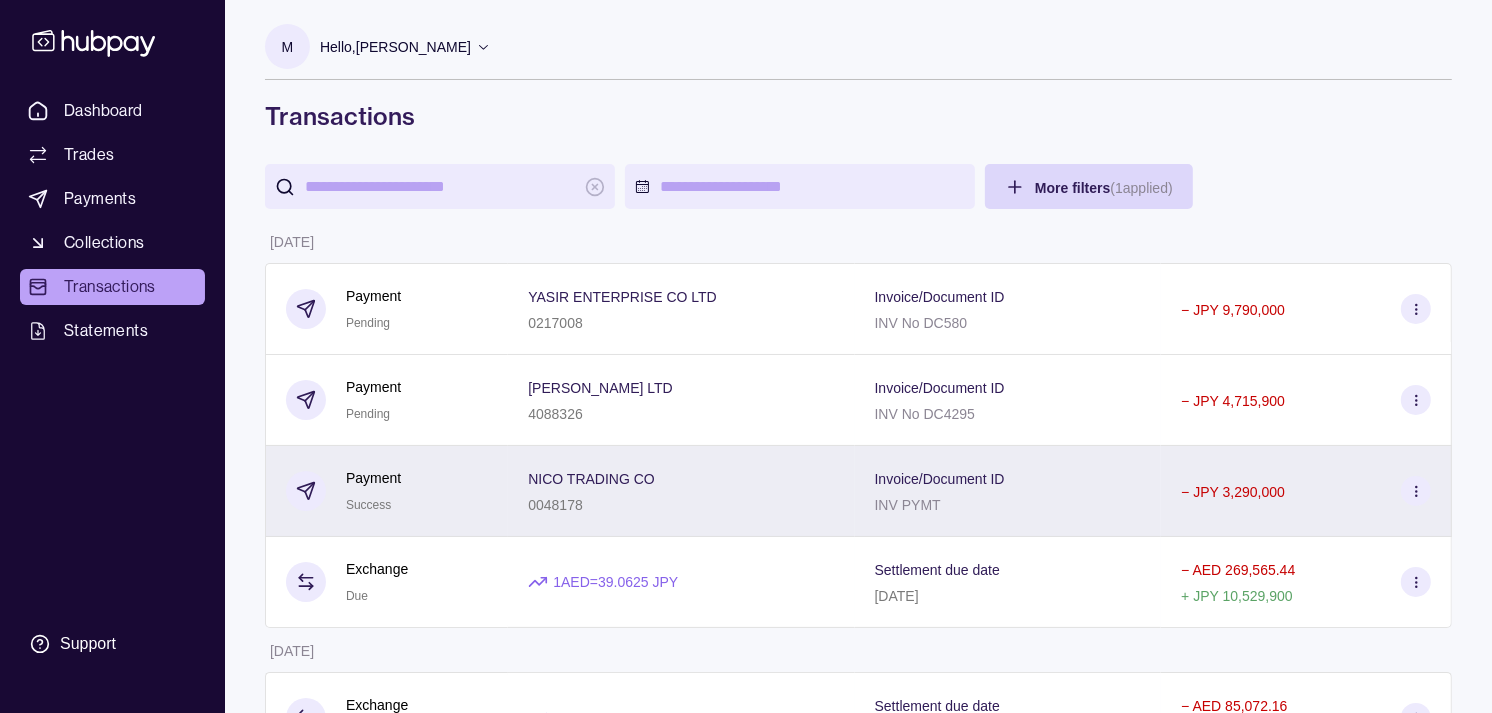 click on "Payment Success" at bounding box center (387, 491) 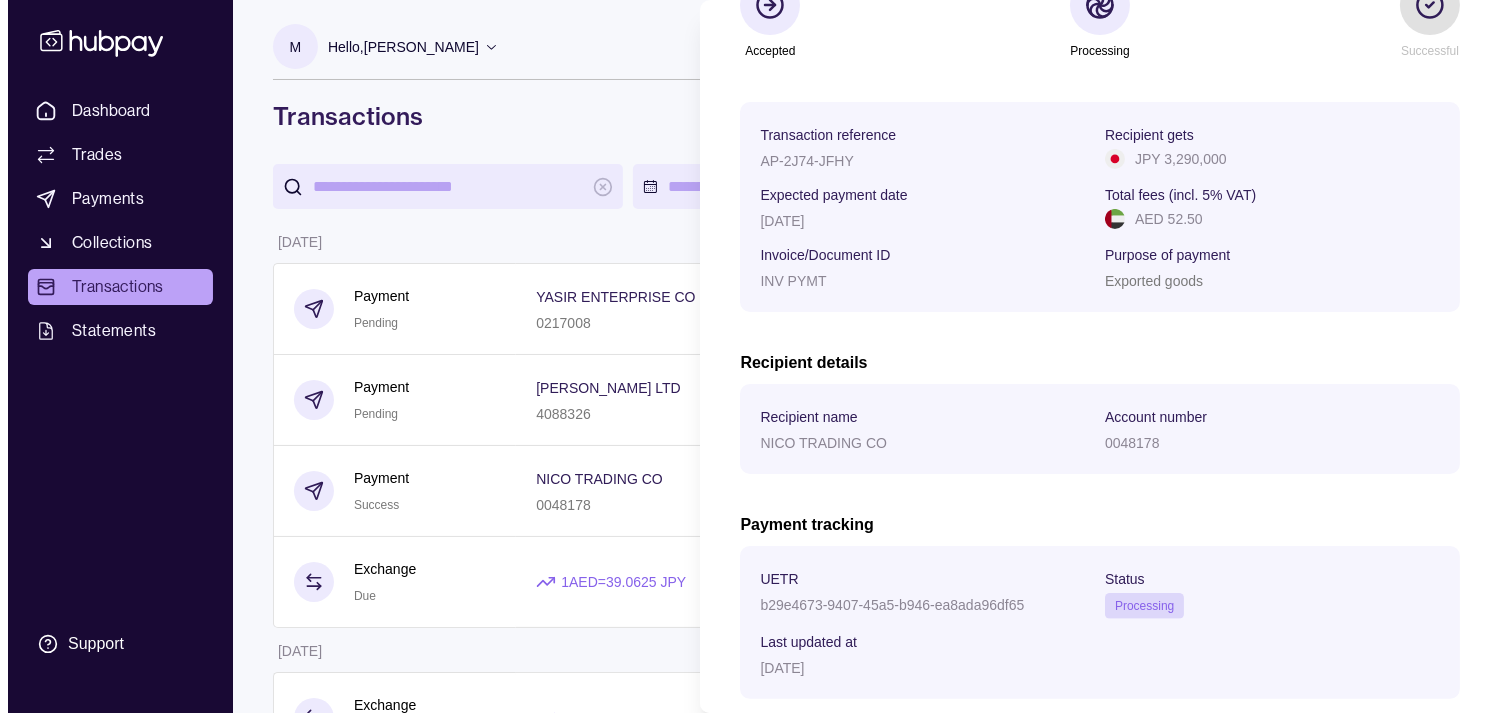 scroll, scrollTop: 222, scrollLeft: 0, axis: vertical 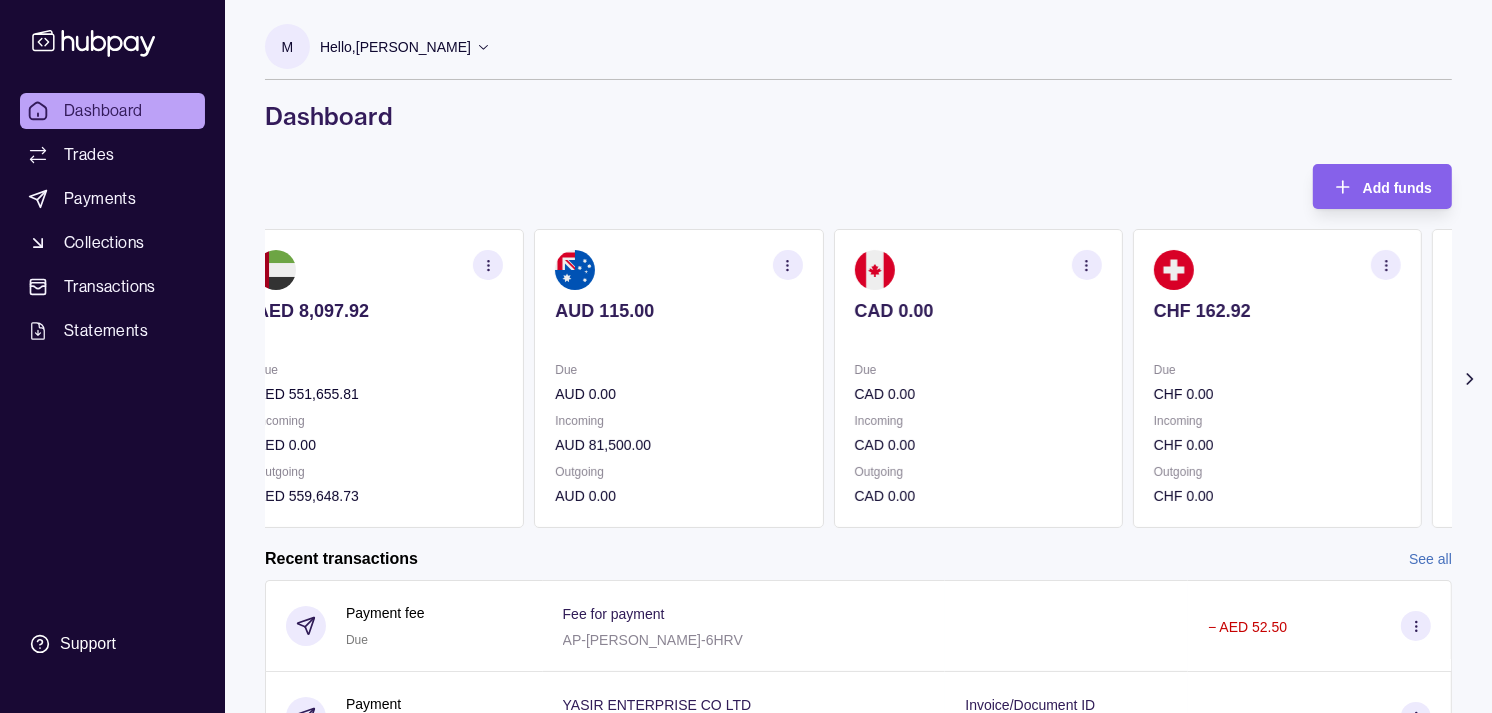 click on "CHF 162.92                                                                                                               Due CHF 0.00 Incoming CHF 0.00 Outgoing CHF 0.00" at bounding box center [1277, 378] 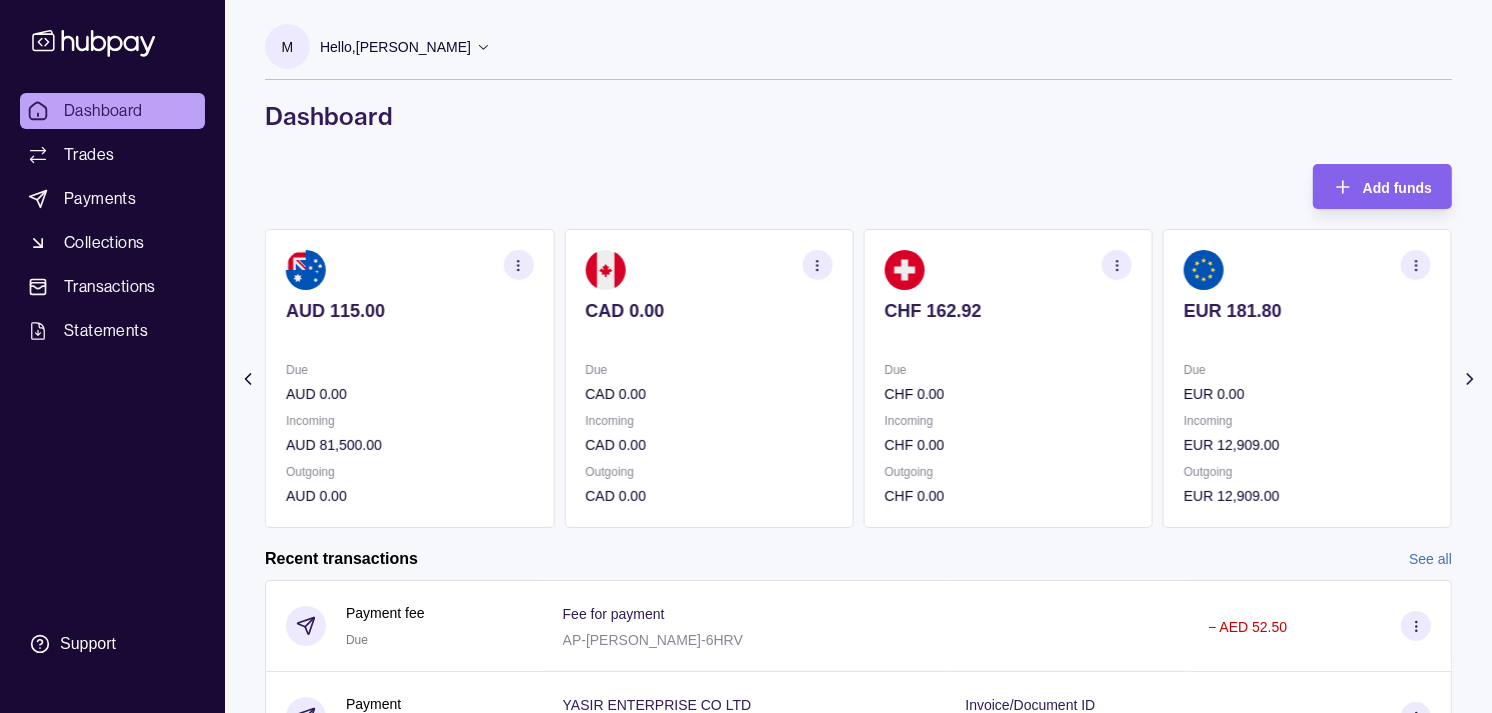 click on "EUR 181.80                                                                                                               Due EUR 0.00 Incoming EUR 12,909.00 Outgoing EUR 12,909.00" at bounding box center [1307, 378] 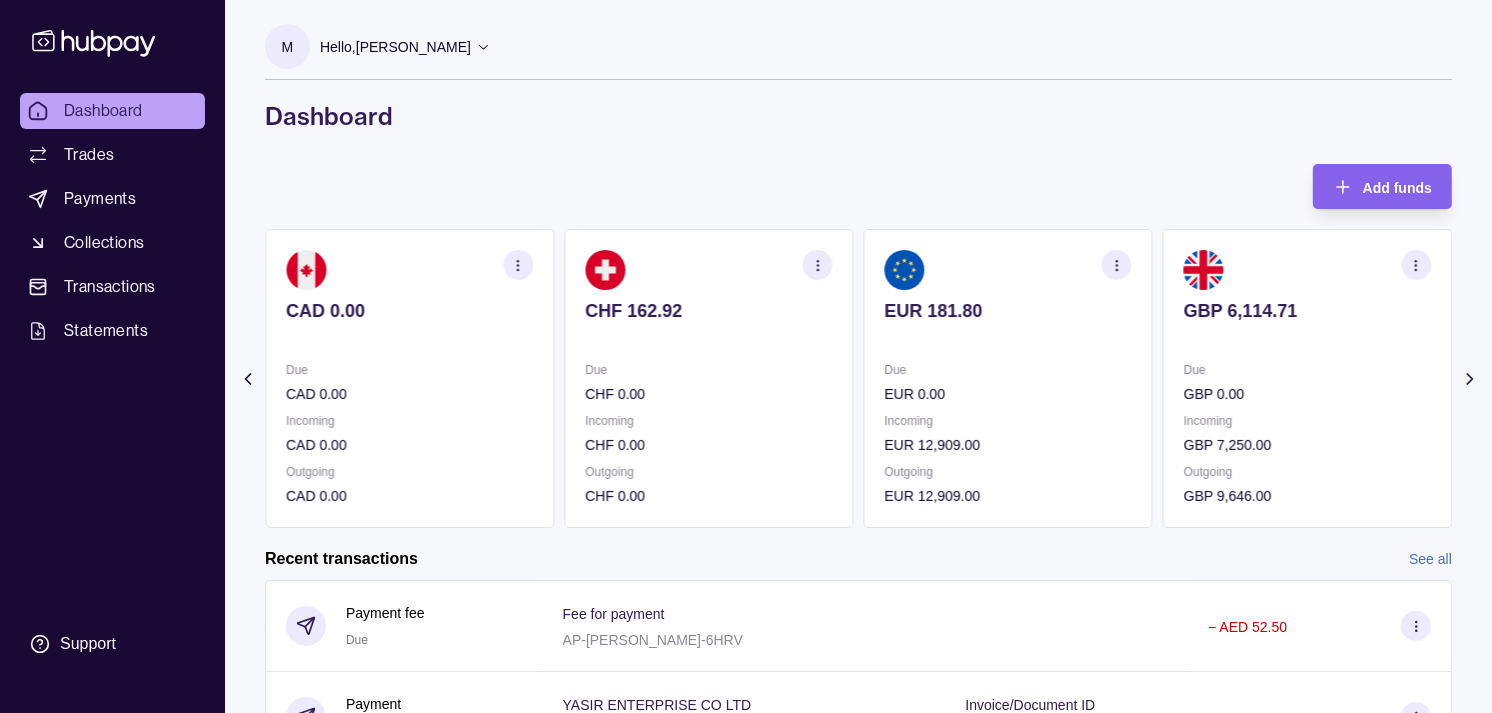 click on "Due" at bounding box center [1307, 370] 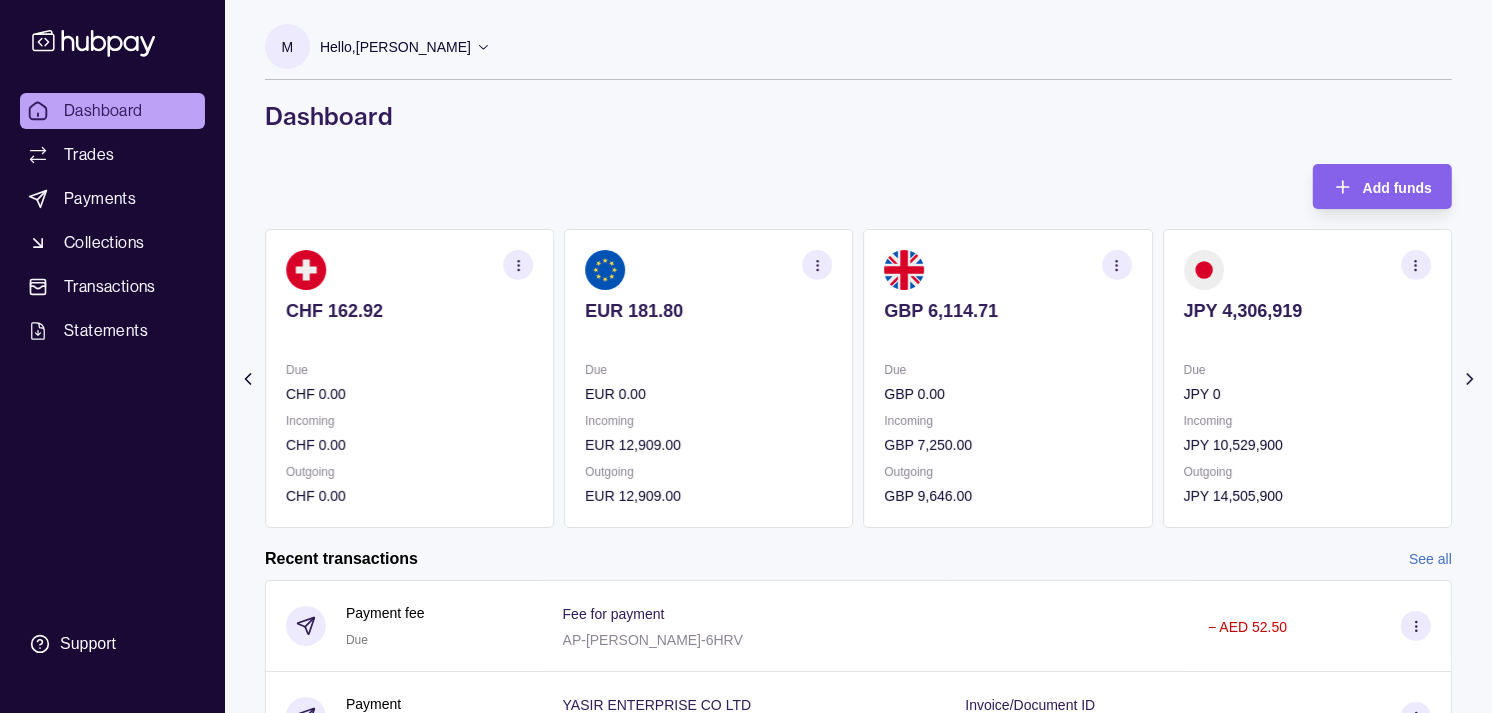 click on "Due" at bounding box center (1307, 370) 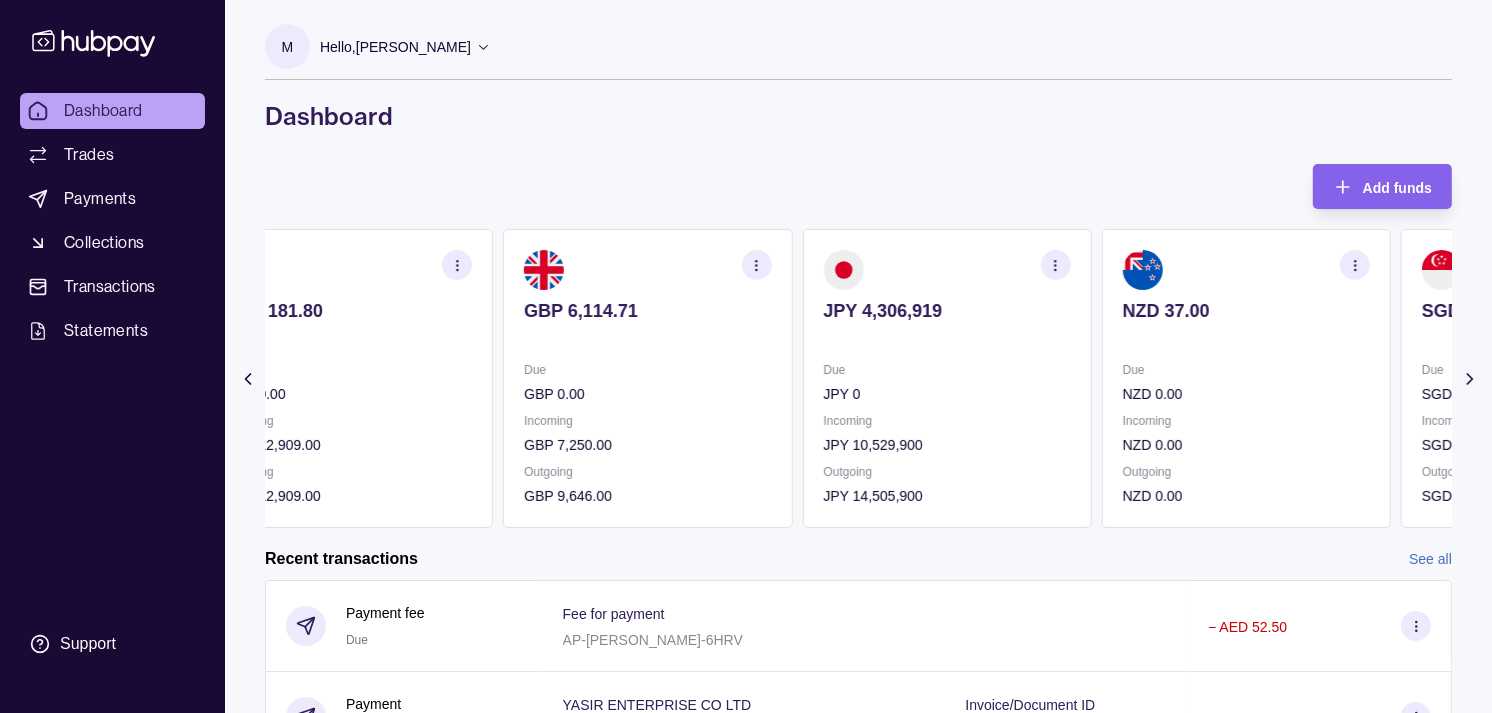 click on "JPY 4,306,919                                                                                                               Due JPY 0 Incoming JPY 10,529,900 Outgoing JPY 14,505,900" at bounding box center [946, 378] 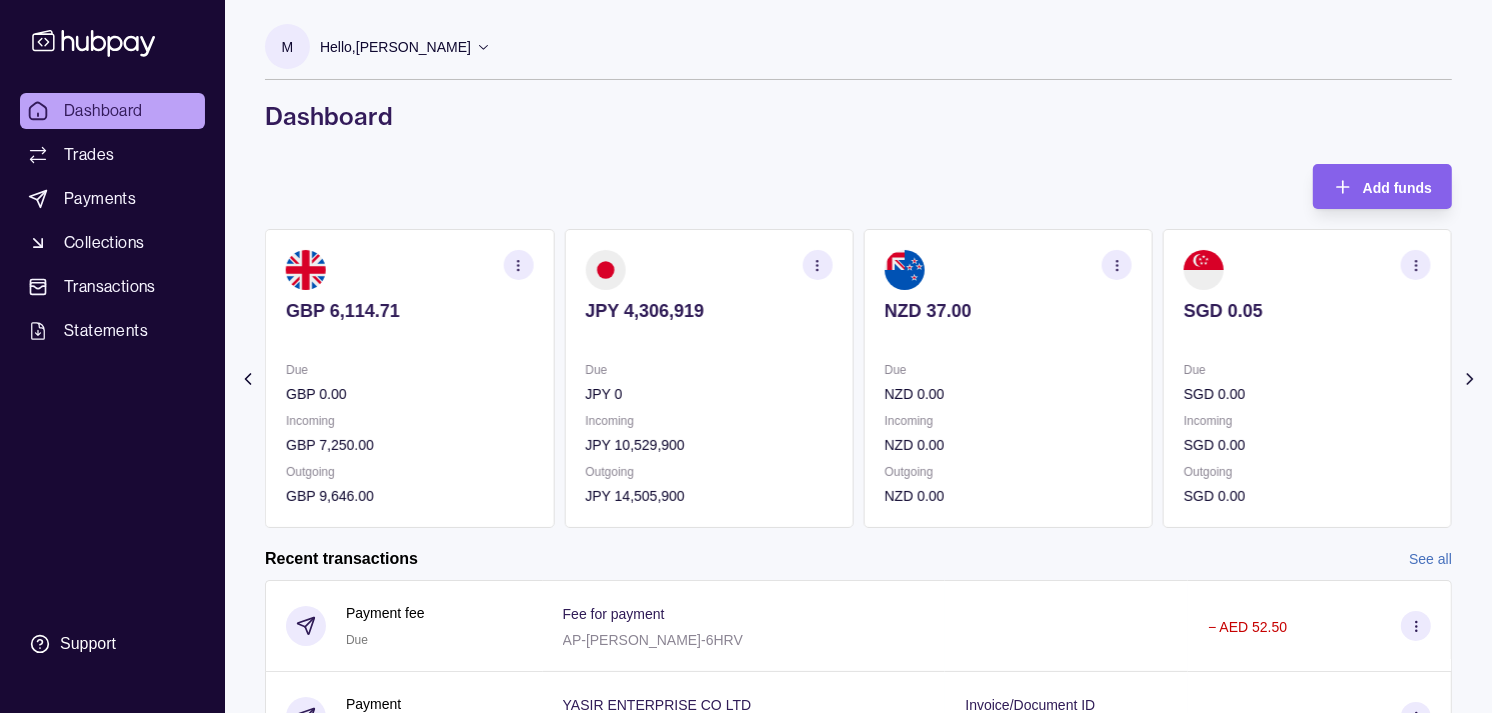 click on "Due" at bounding box center (1008, 370) 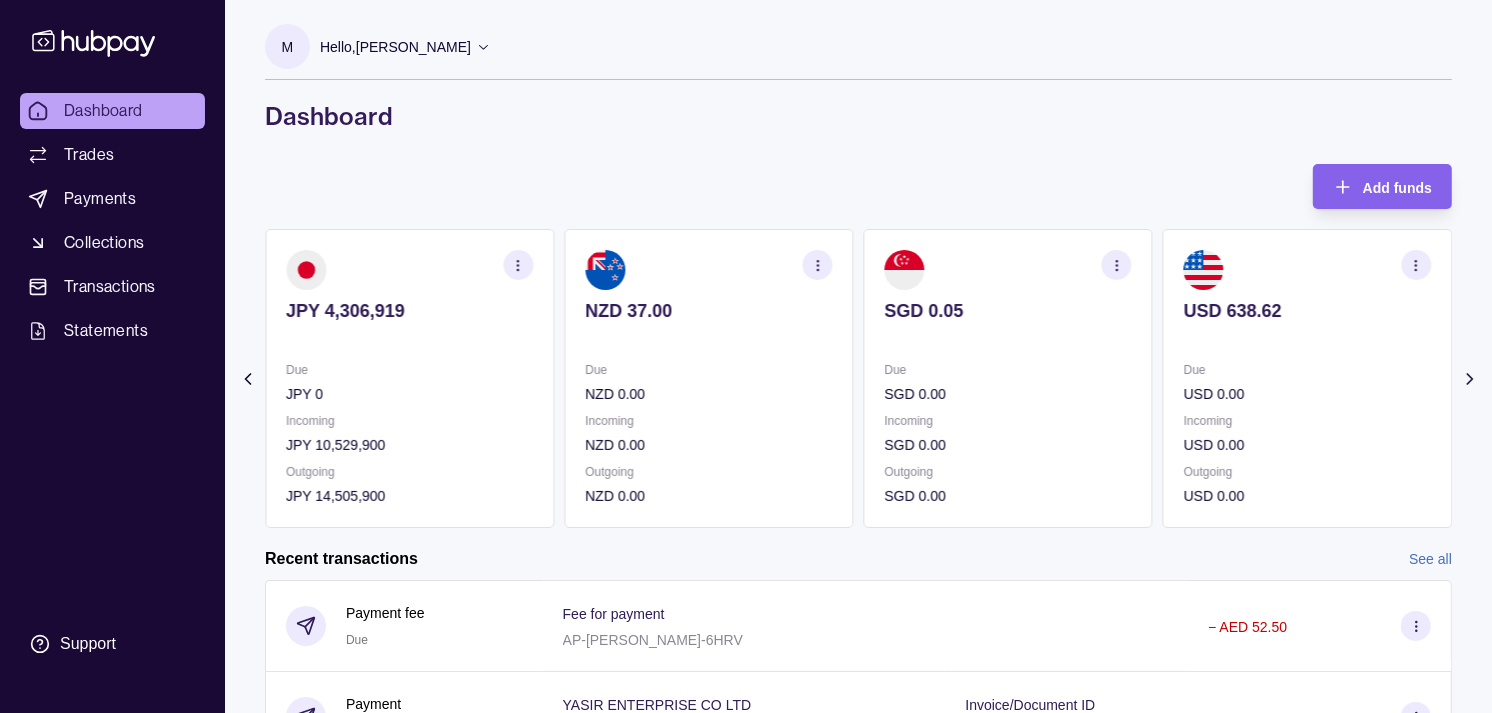 click on "AED 8,097.92                                                                                                               Due AED 551,655.81 Incoming AED 0.00 Outgoing AED 559,648.73 AUD 115.00                                                                                                               Due AUD 0.00 Incoming AUD 81,500.00 Outgoing AUD 0.00 CAD 0.00                                                                                                               Due CAD 0.00 Incoming CAD 0.00 Outgoing CAD 0.00 CHF 162.92                                                                                                               Due CHF 0.00 Incoming CHF 0.00 Outgoing CHF 0.00 EUR 181.80" at bounding box center (-937, 378) 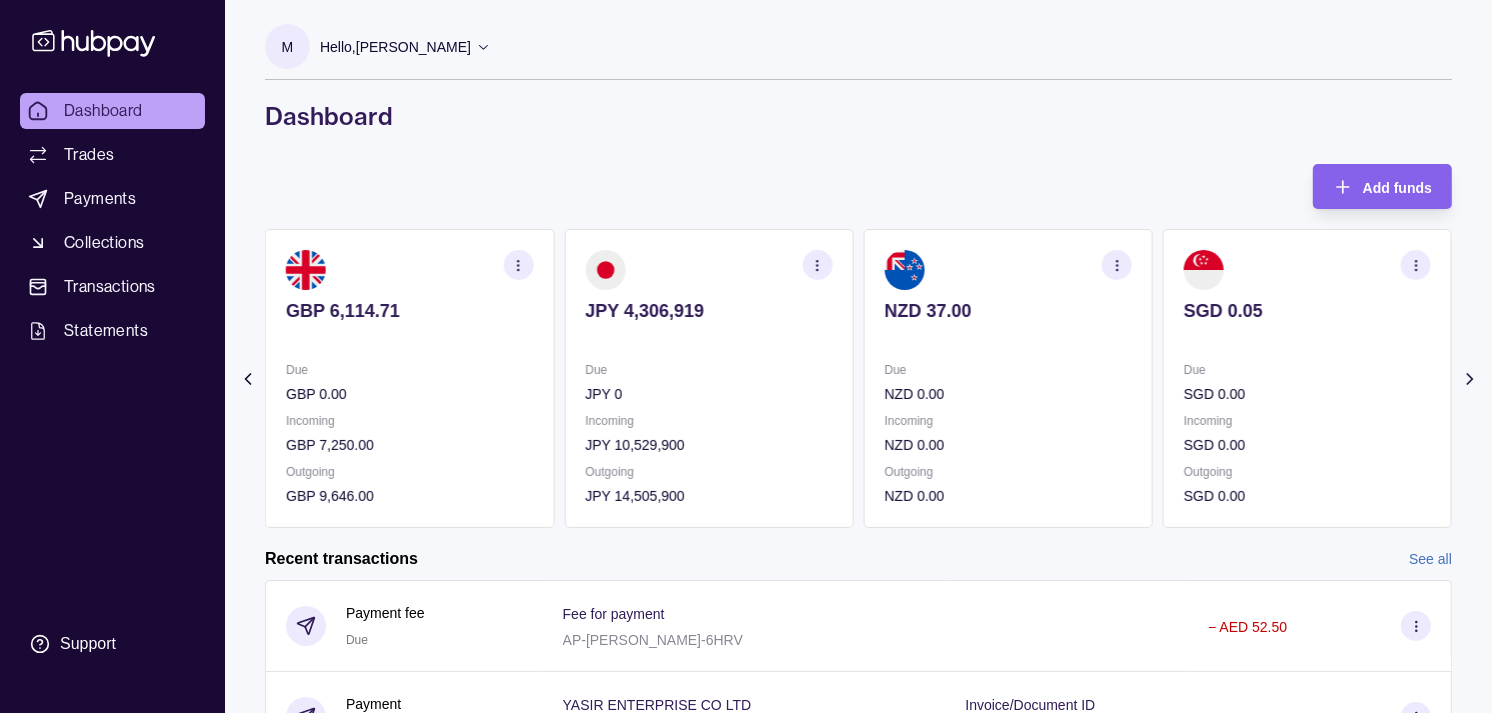 click on "Due" at bounding box center [708, 370] 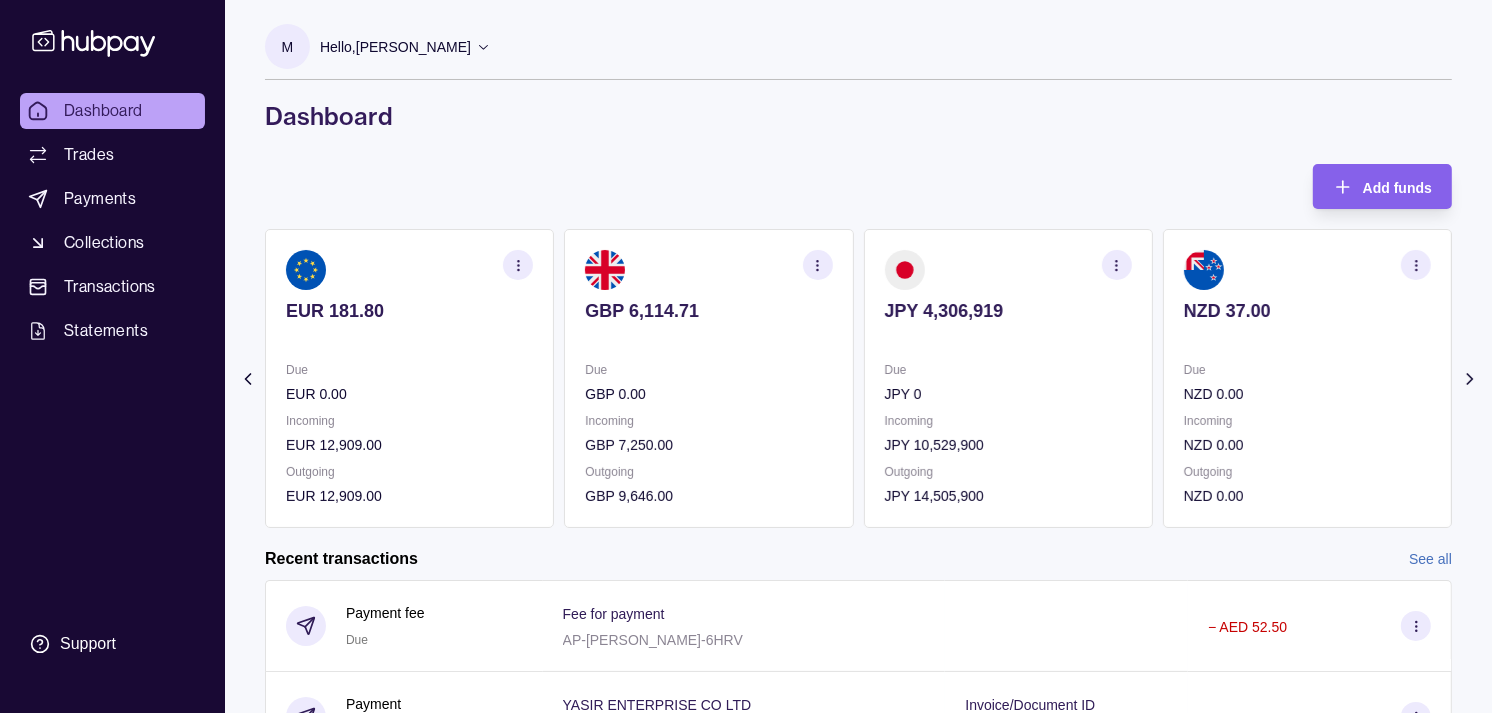 click on "GBP 0.00" at bounding box center [708, 394] 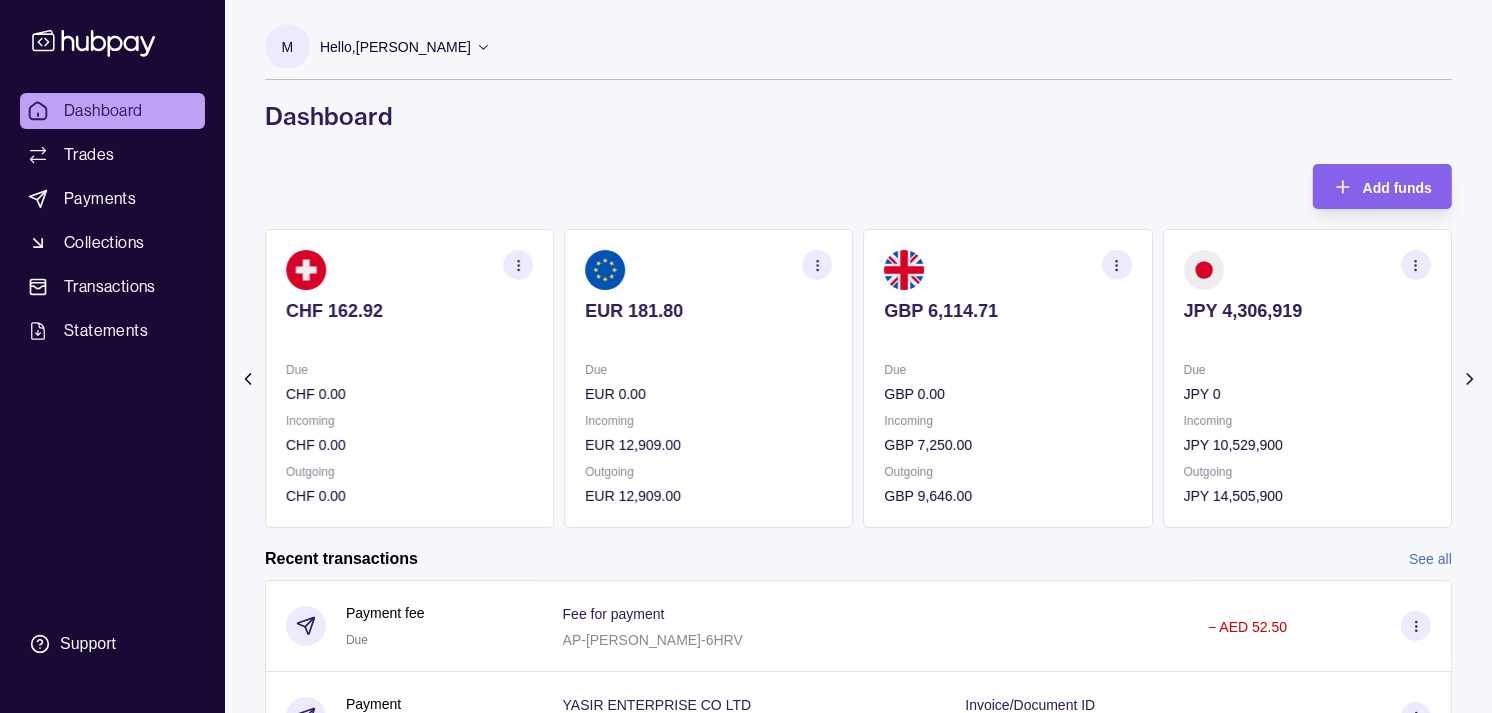 click on "Due" at bounding box center [1008, 370] 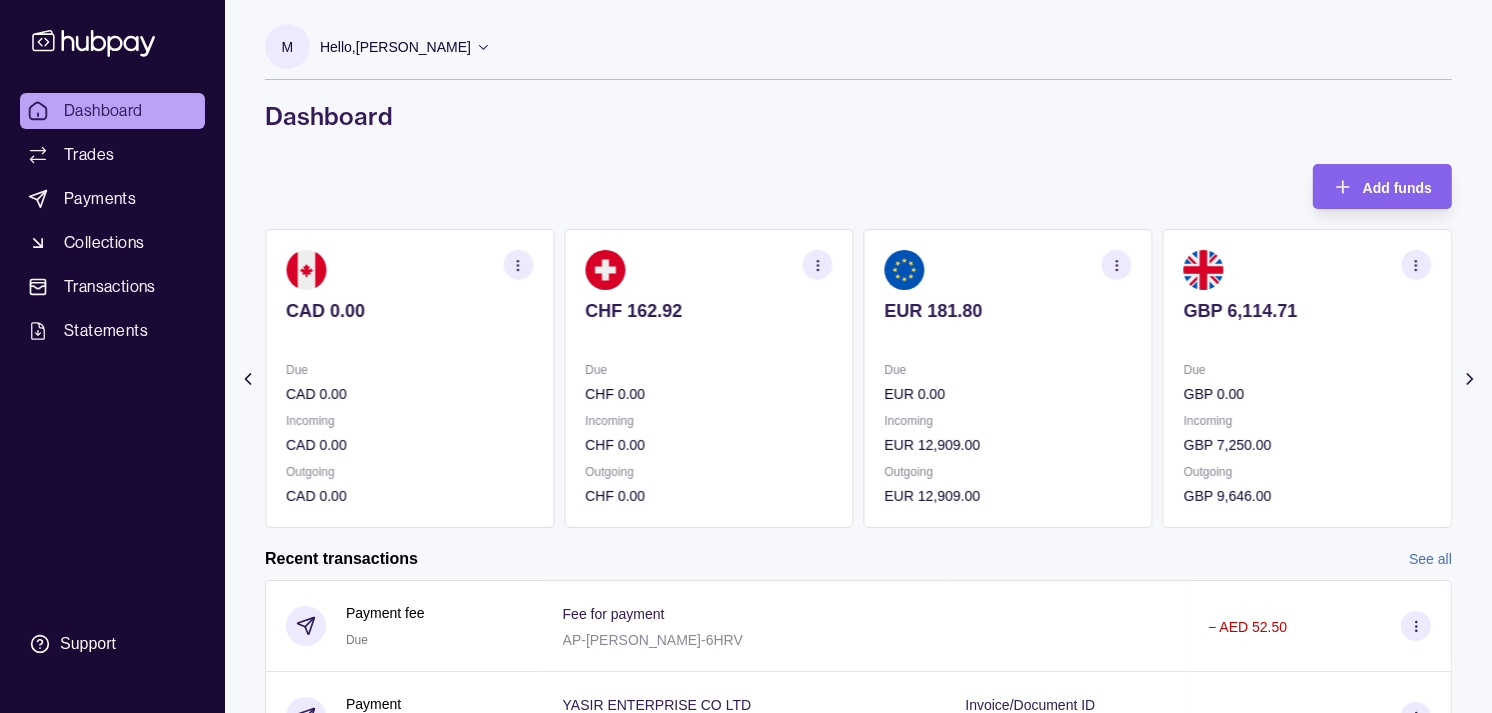 click on "Due GBP 0.00" at bounding box center [1307, 382] 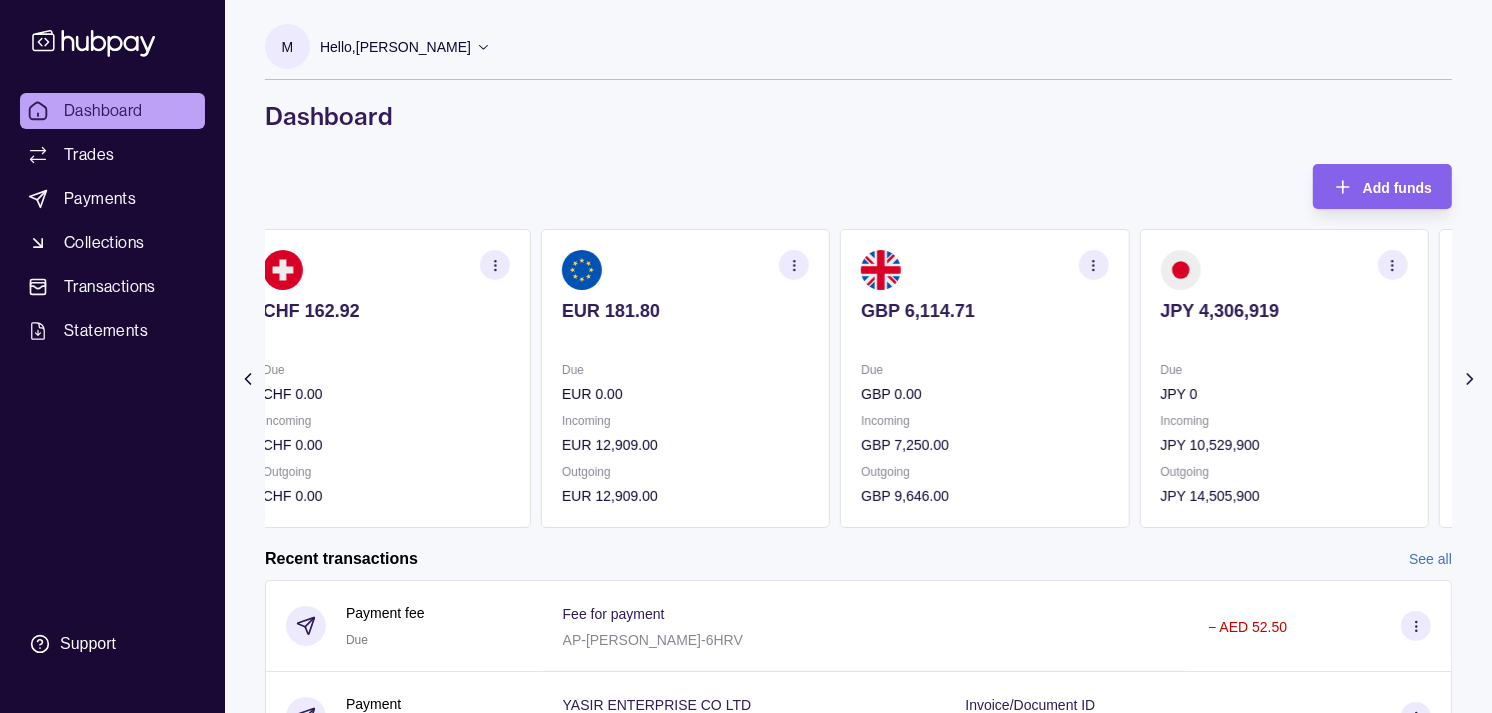 click on "JPY 4,306,919                                                                                                               Due JPY 0 Incoming JPY 10,529,900 Outgoing JPY 14,505,900" at bounding box center [1283, 378] 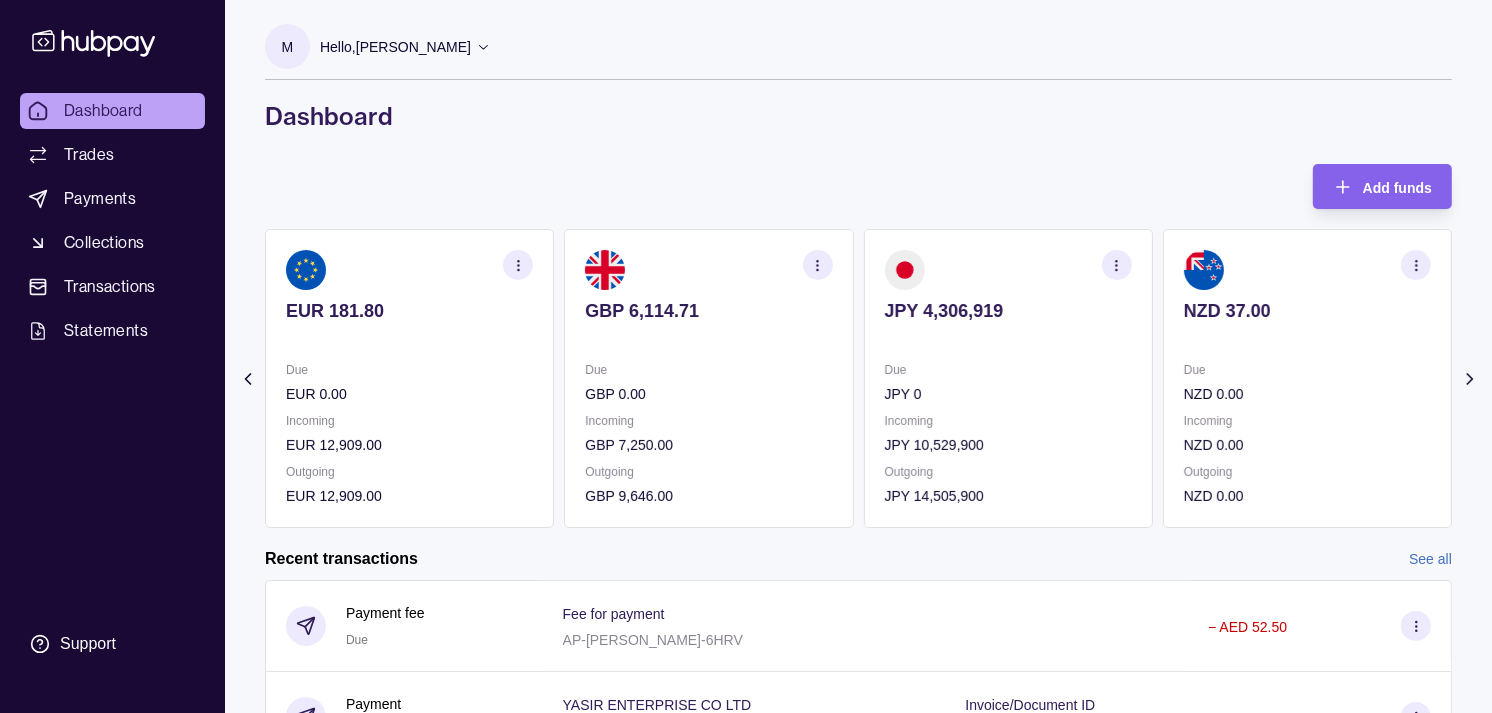 click on "Due" at bounding box center [1307, 370] 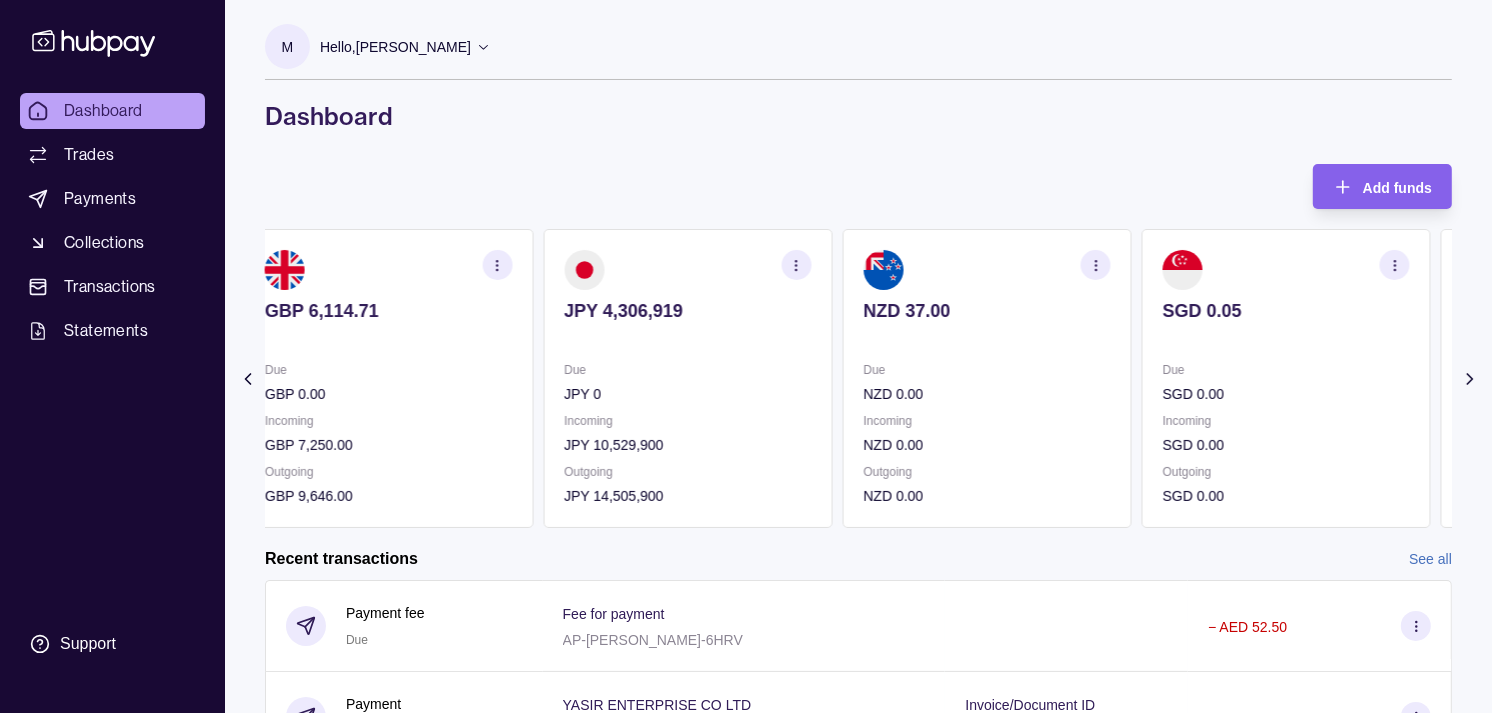 click on "Due" at bounding box center [1286, 370] 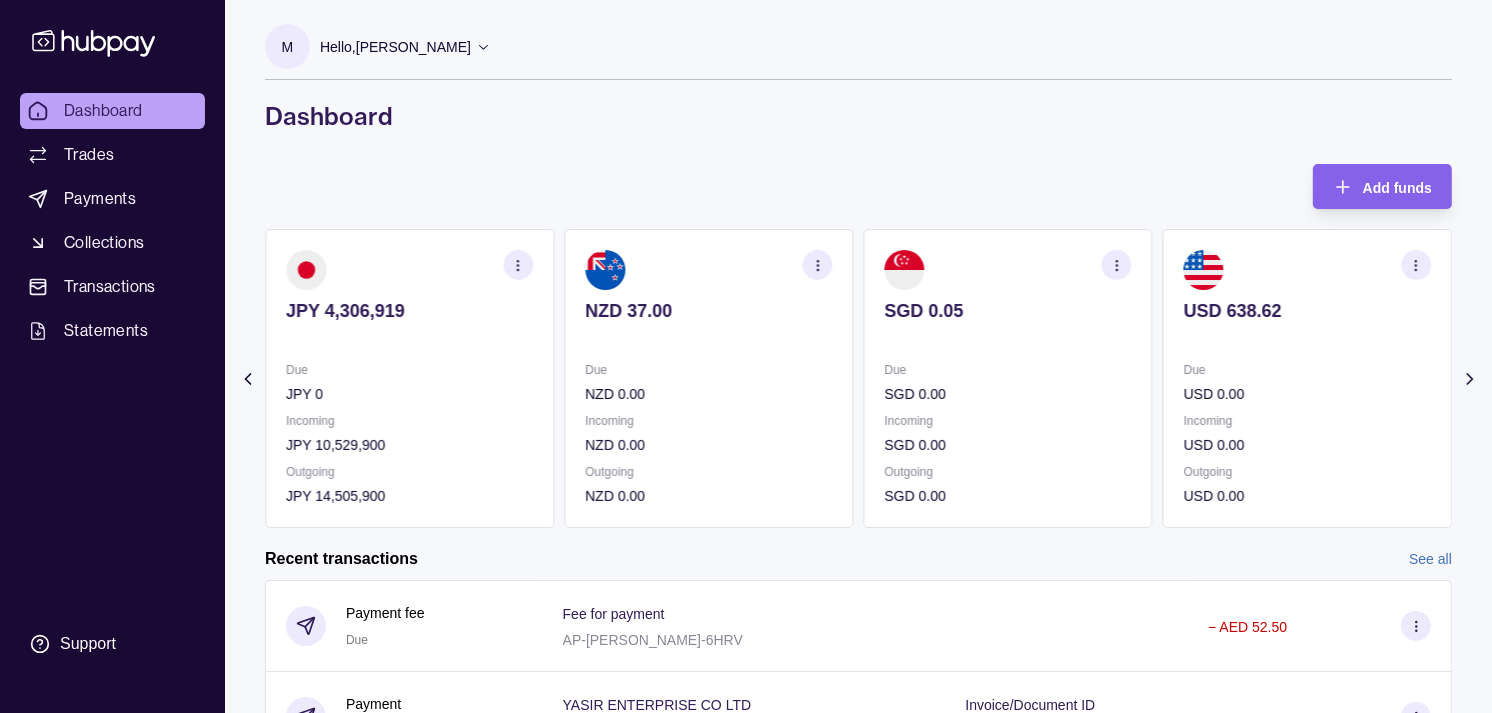 click on "AED 8,097.92                                                                                                               Due AED 551,655.81 Incoming AED 0.00 Outgoing AED 559,648.73 AUD 115.00                                                                                                               Due AUD 0.00 Incoming AUD 81,500.00 Outgoing AUD 0.00 CAD 0.00                                                                                                               Due CAD 0.00 Incoming CAD 0.00 Outgoing CAD 0.00 CHF 162.92                                                                                                               Due CHF 0.00 Incoming CHF 0.00 Outgoing CHF 0.00 EUR 181.80" at bounding box center [858, 378] 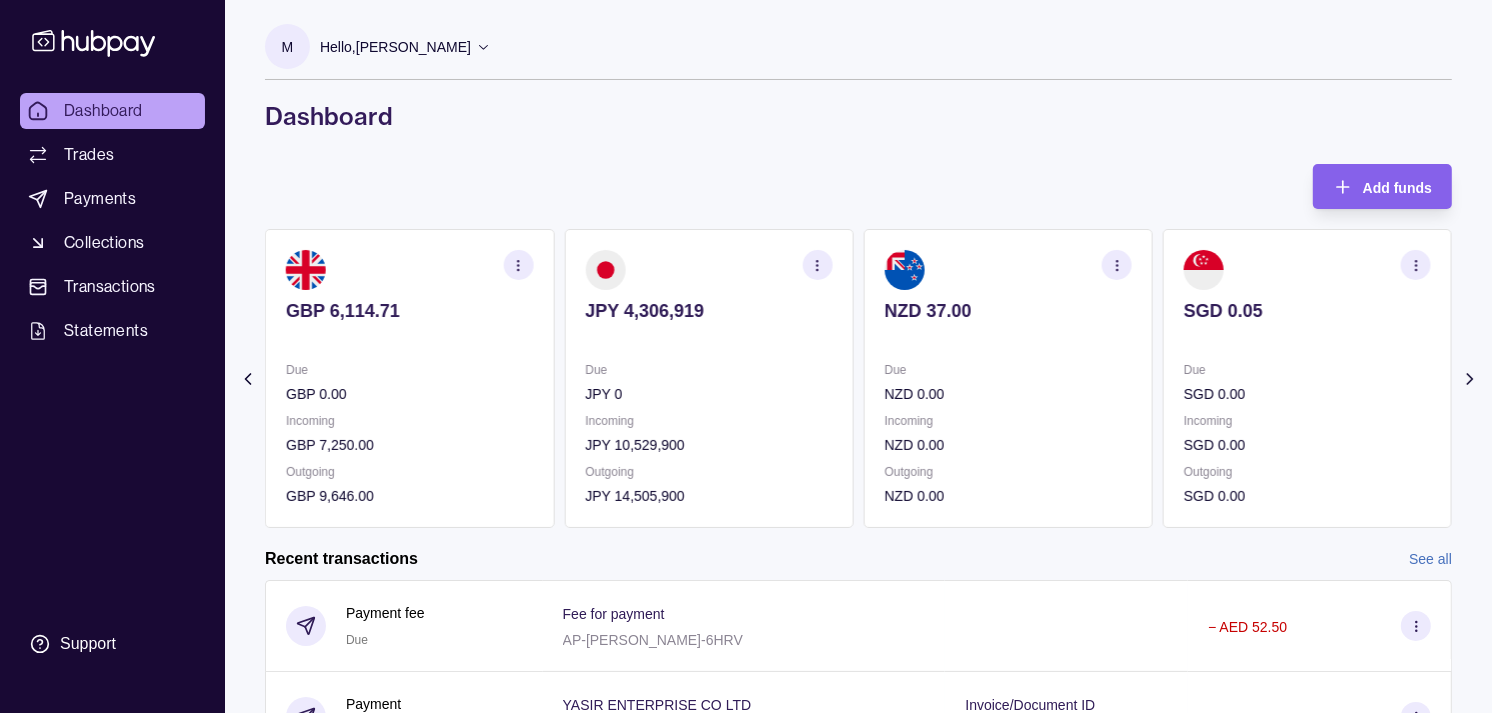 click on "JPY 4,306,919                                                                                                               Due JPY 0 Incoming JPY 10,529,900 Outgoing JPY 14,505,900" at bounding box center (708, 378) 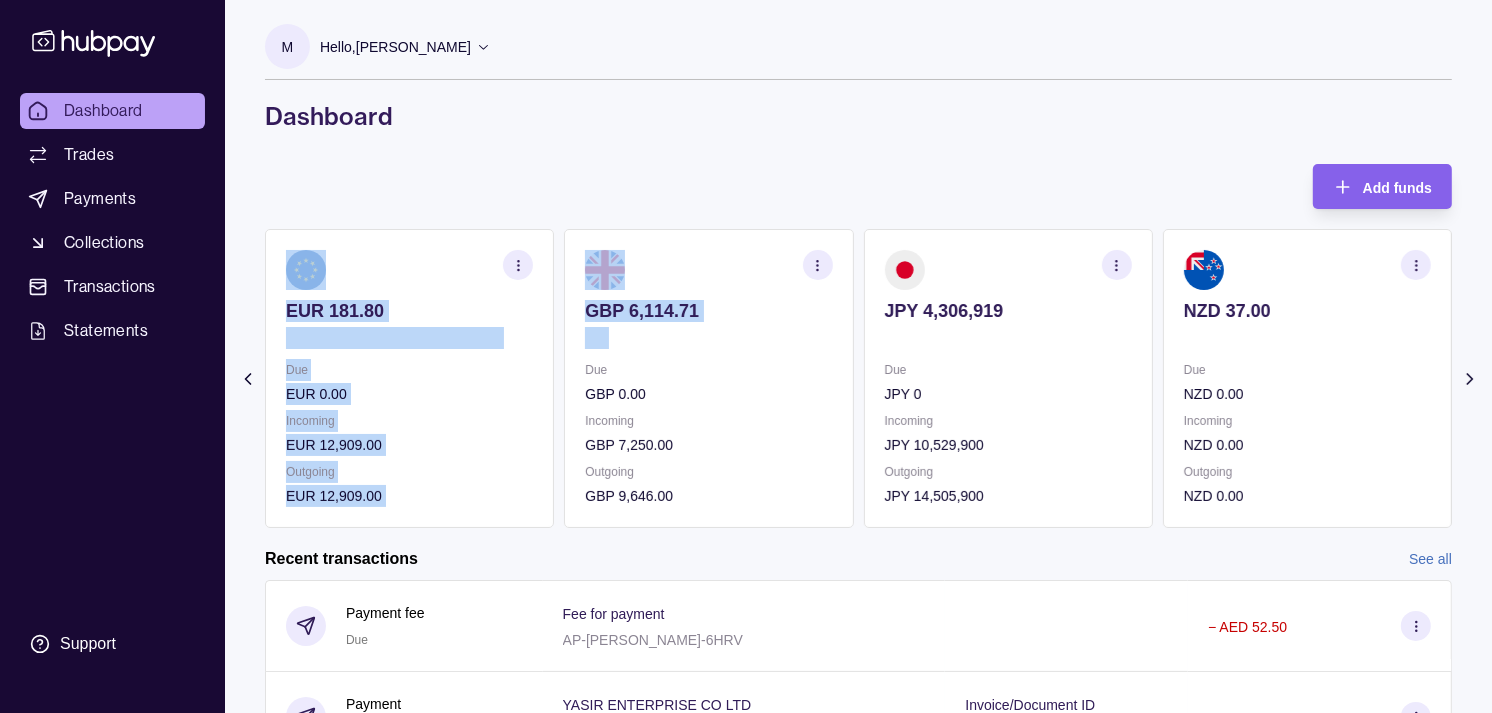 drag, startPoint x: 608, startPoint y: 350, endPoint x: 673, endPoint y: 347, distance: 65.06919 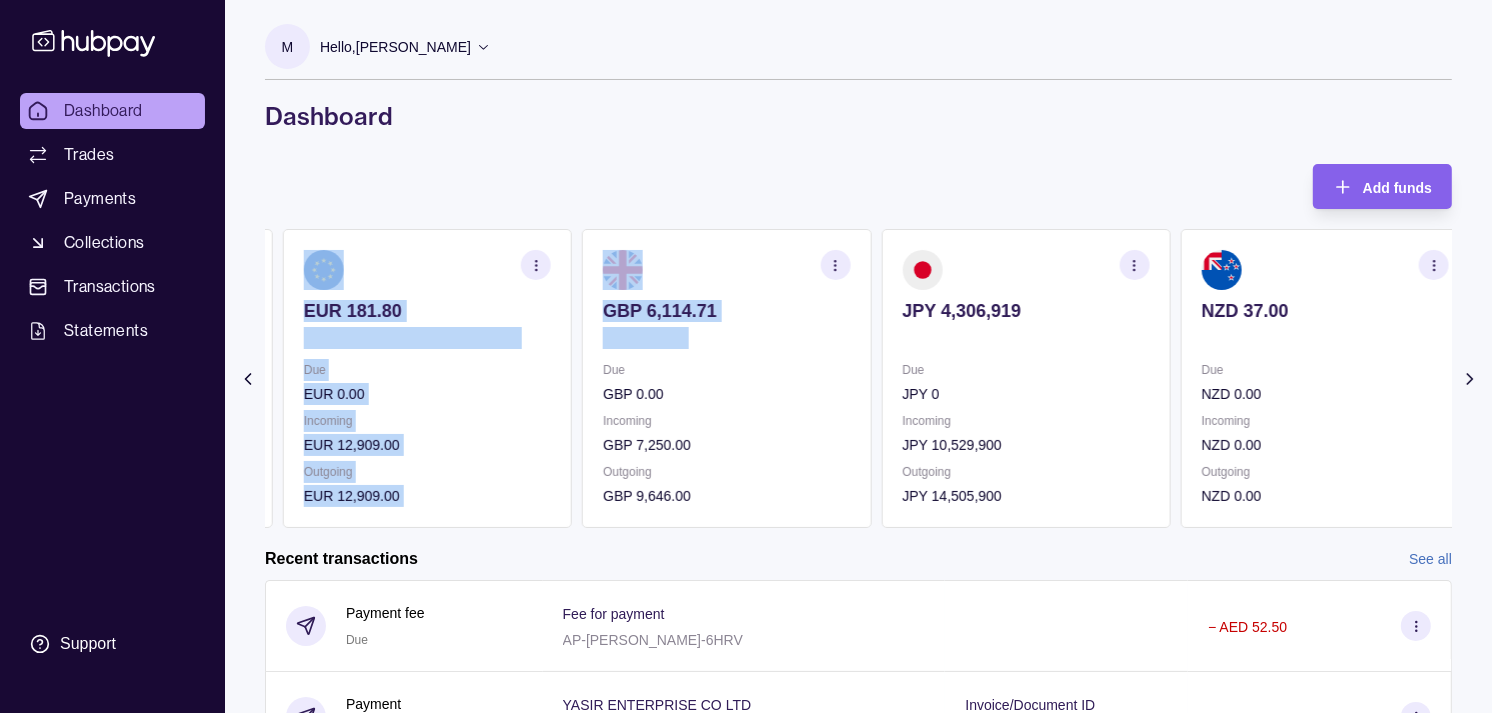 click on "AED 8,097.92                                                                                                               Due AED 551,655.81 Incoming AED 0.00 Outgoing AED 559,648.73 AUD 115.00                                                                                                               Due AUD 0.00 Incoming AUD 81,500.00 Outgoing AUD 0.00 CAD 0.00                                                                                                               Due CAD 0.00 Incoming CAD 0.00 Outgoing CAD 0.00 CHF 162.92                                                                                                               Due CHF 0.00 Incoming CHF 0.00 Outgoing CHF 0.00 EUR 181.80" at bounding box center [858, 378] 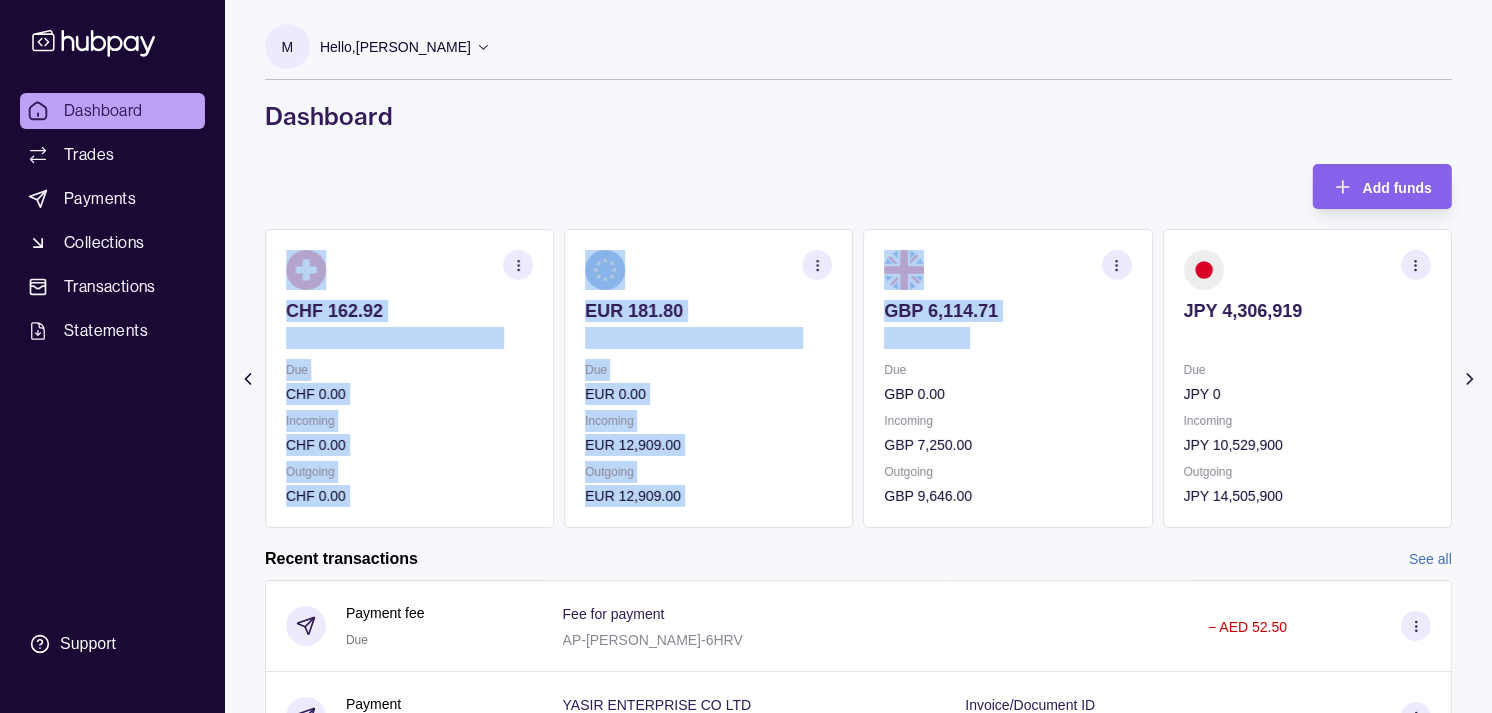 click at bounding box center (409, 338) 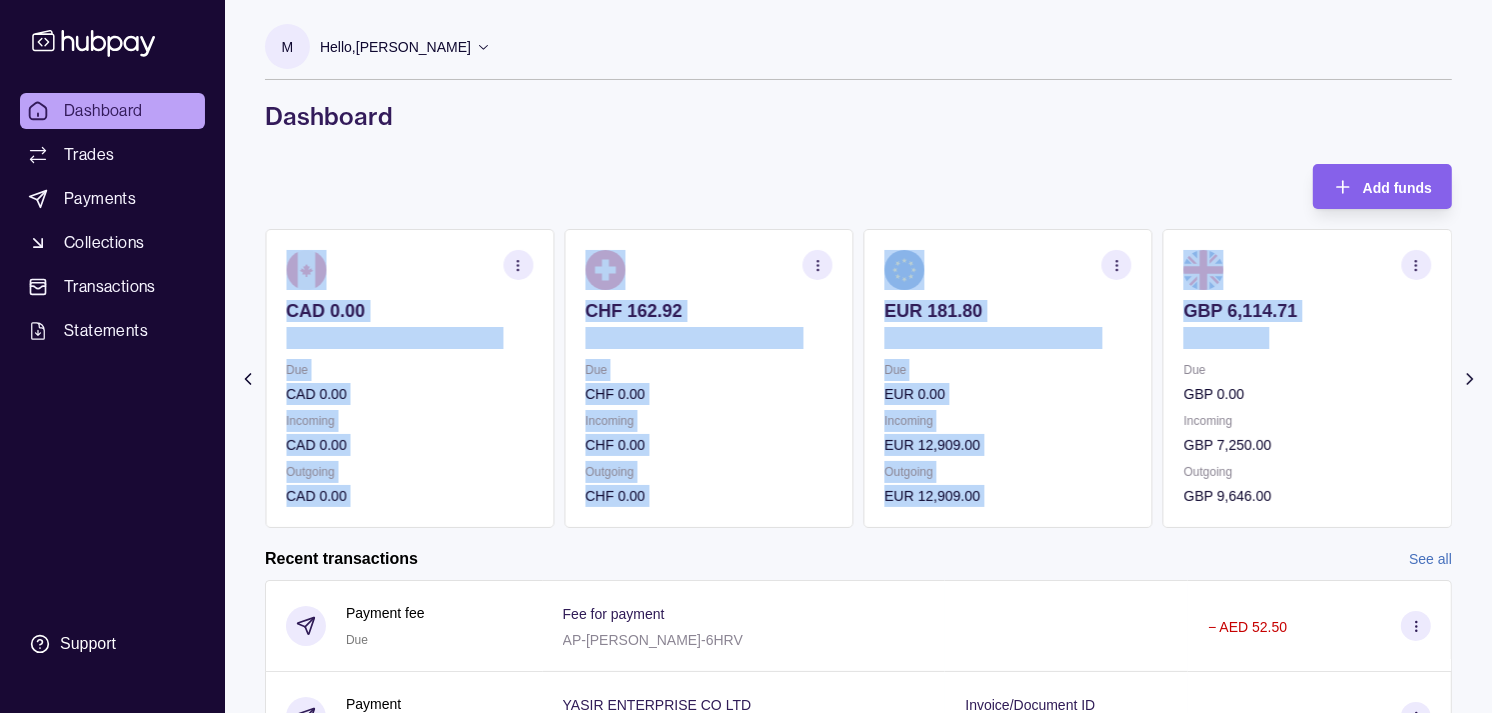 click on "M Hello,  [PERSON_NAME] Strides Trading LLC Account Terms and conditions Privacy policy Sign out Dashboard Add funds AED 8,097.92                                                                                                               Due AED 551,655.81 Incoming AED 0.00 Outgoing AED 559,648.73 AUD 115.00                                                                                                               Due AUD 0.00 Incoming AUD 81,500.00 Outgoing AUD 0.00 CAD 0.00                                                                                                               Due CAD 0.00 Incoming CAD 0.00 Outgoing CAD 0.00 CHF 162.92                                                                                                               Due CHF 0.00 Incoming CHF 0.00" at bounding box center (858, 538) 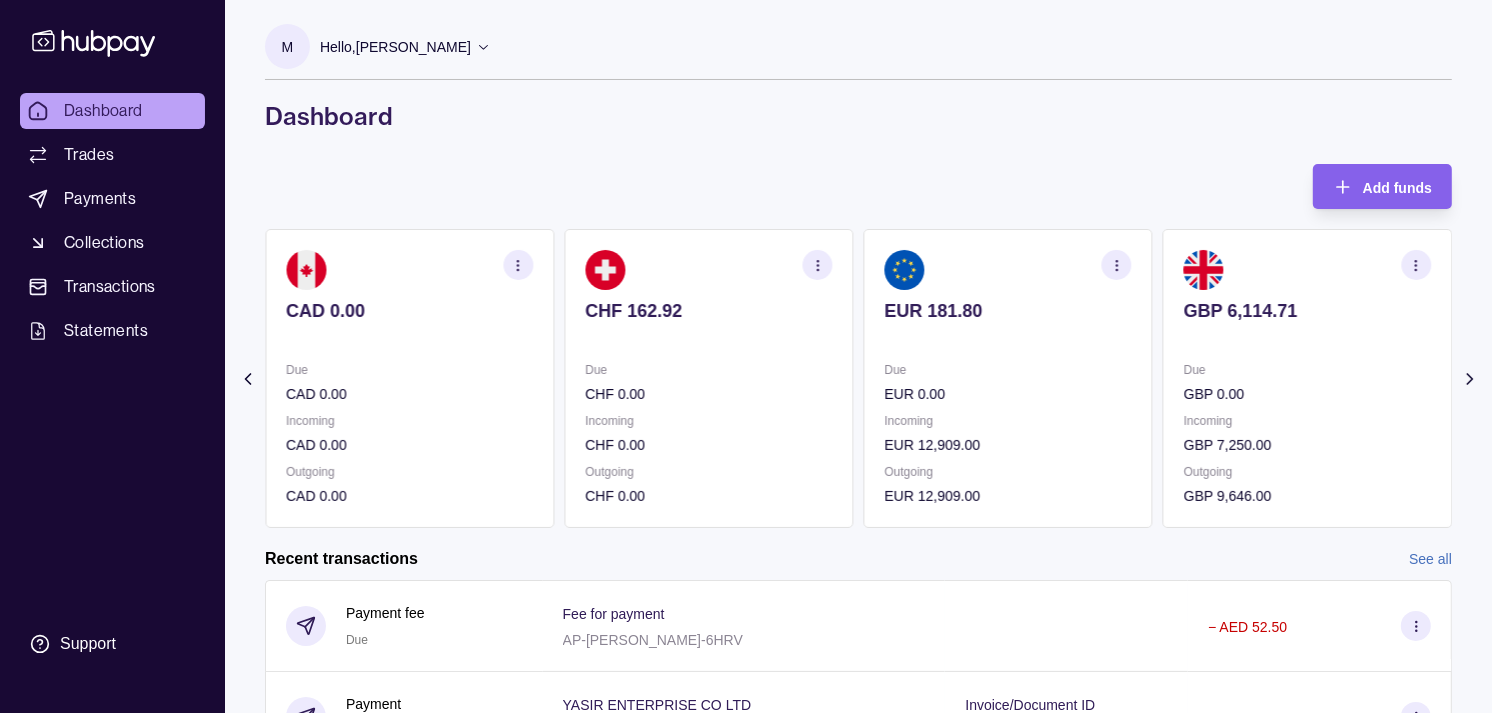 click on "Due" at bounding box center (409, 370) 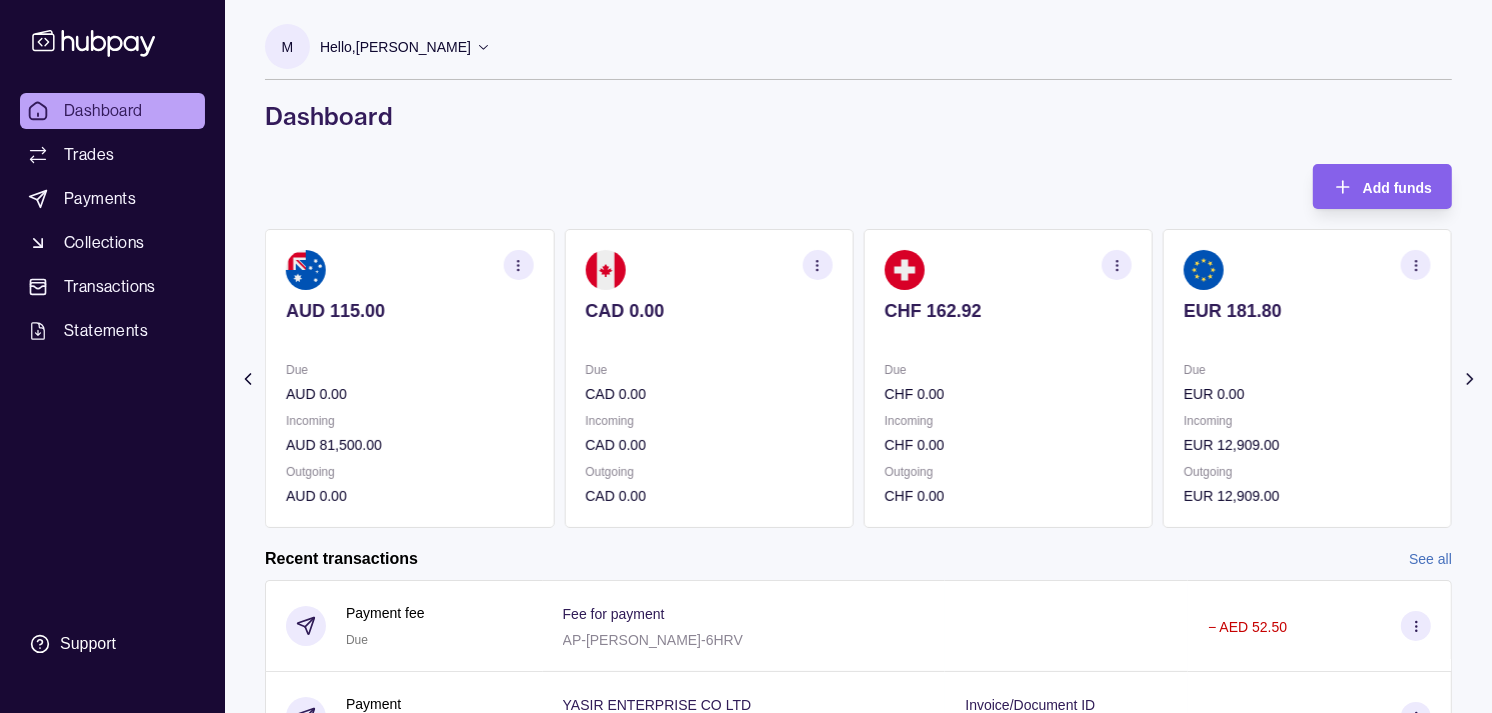 click on "Due" at bounding box center (409, 370) 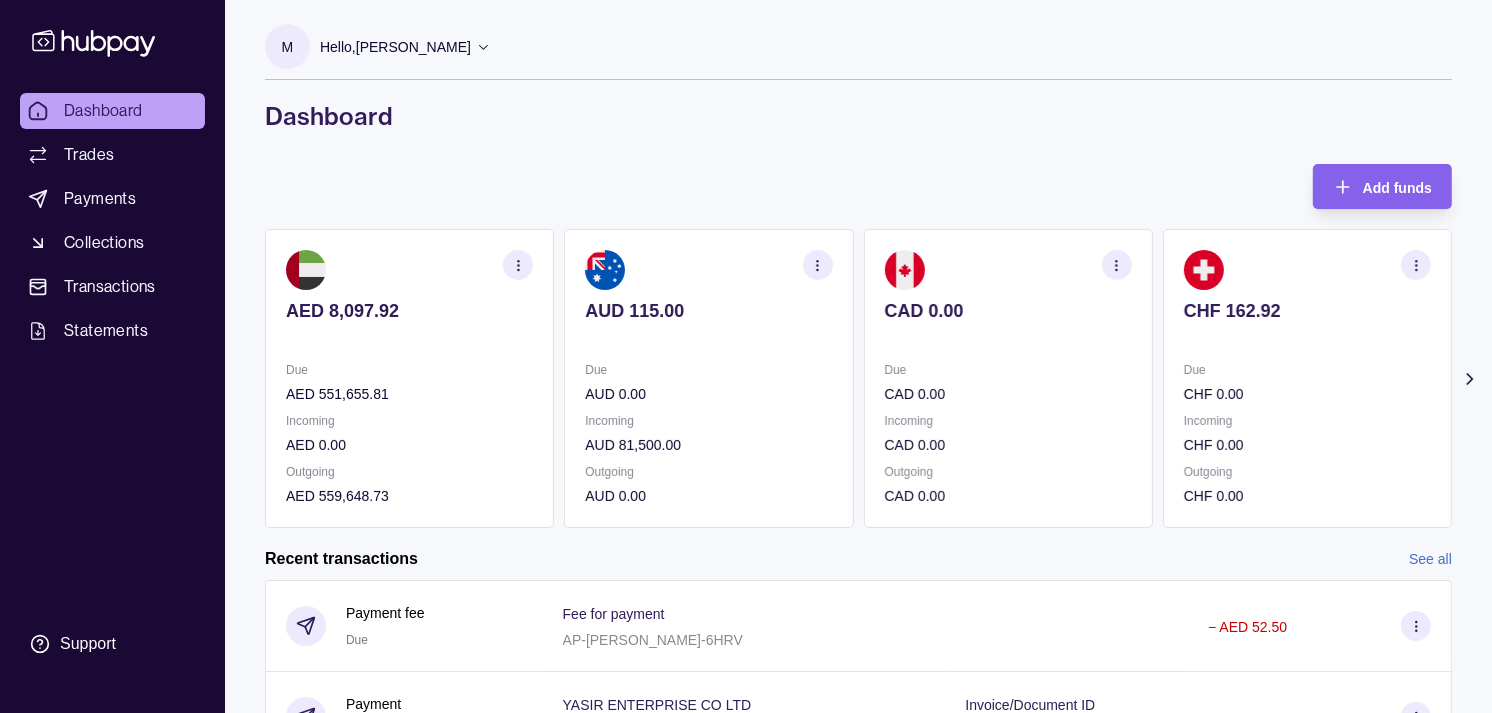 click on "AED 8,097.92                                                                                                               Due AED 551,655.81 Incoming AED 0.00 Outgoing AED 559,648.73" at bounding box center (409, 378) 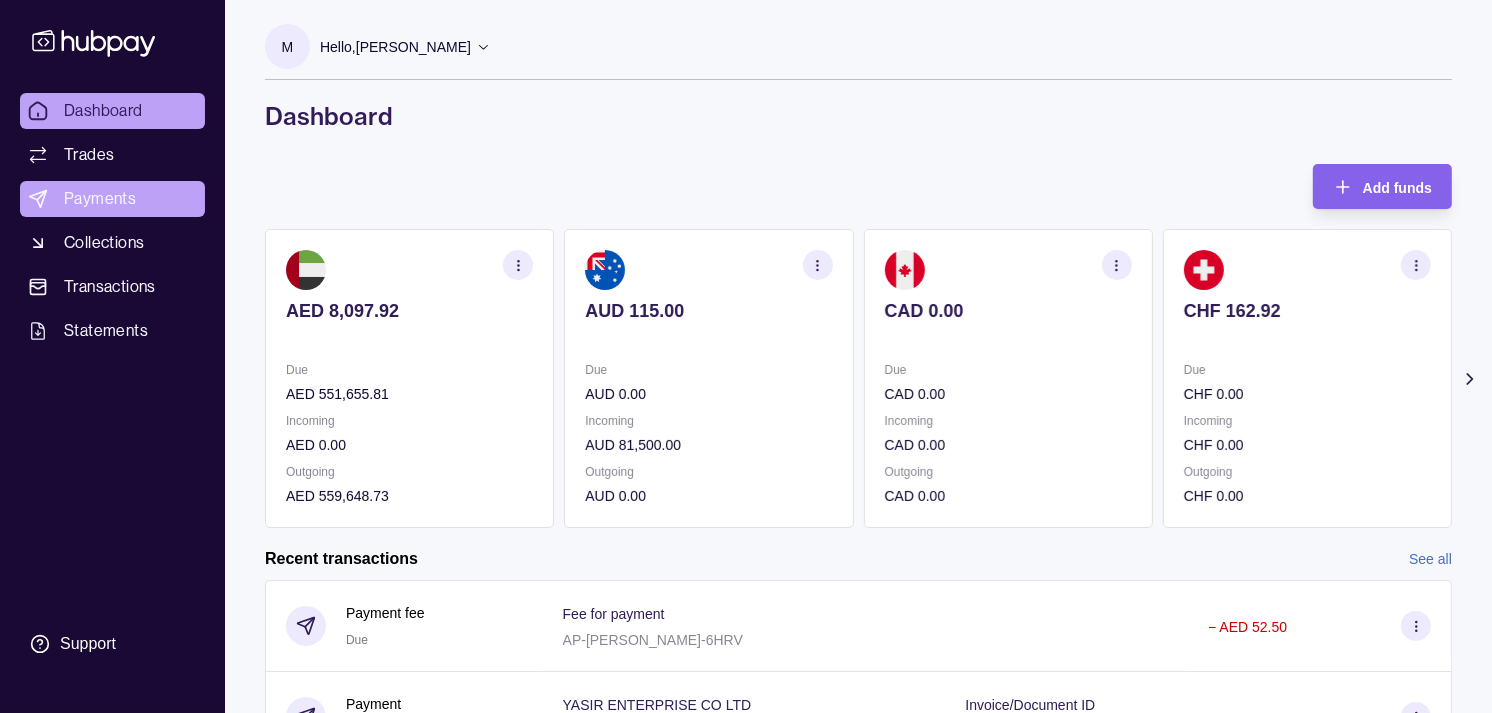 click on "Payments" at bounding box center [100, 199] 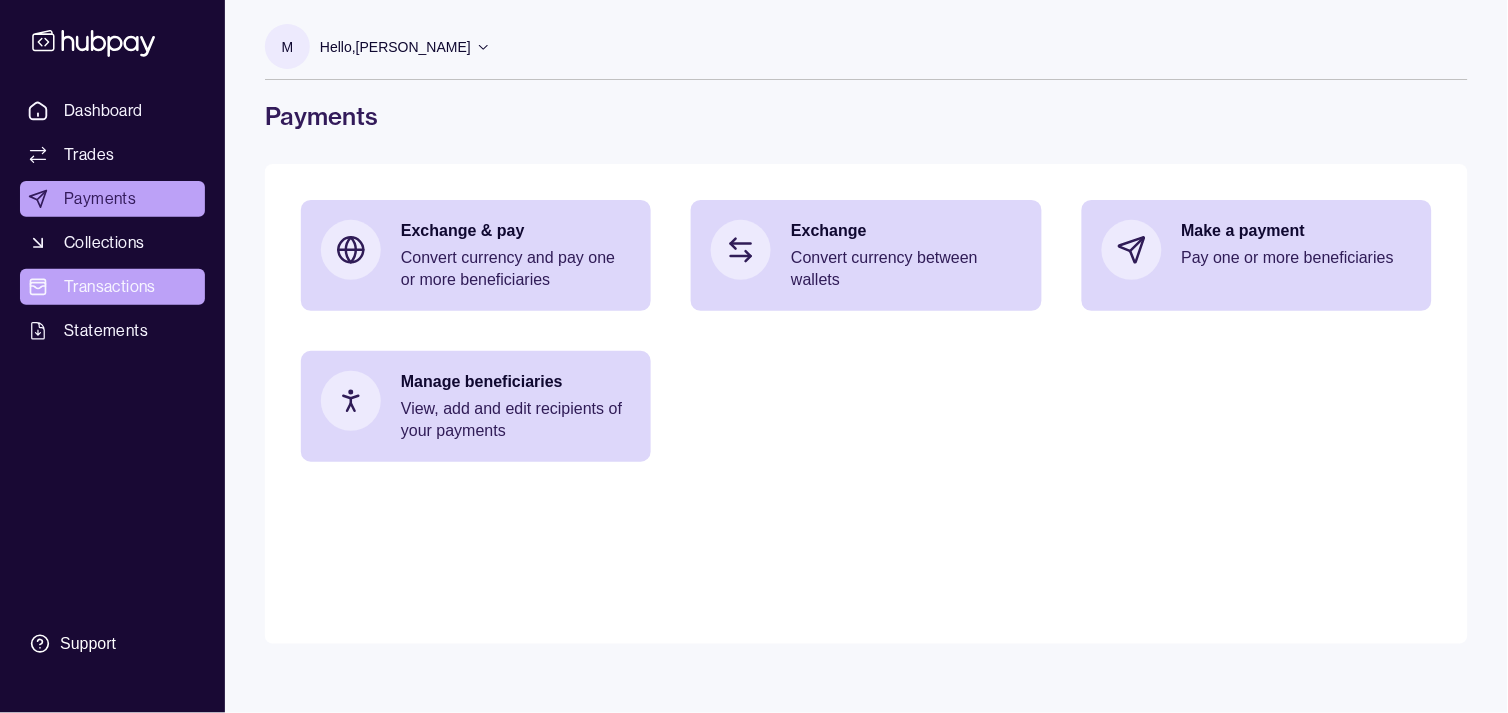 click on "Transactions" at bounding box center [110, 287] 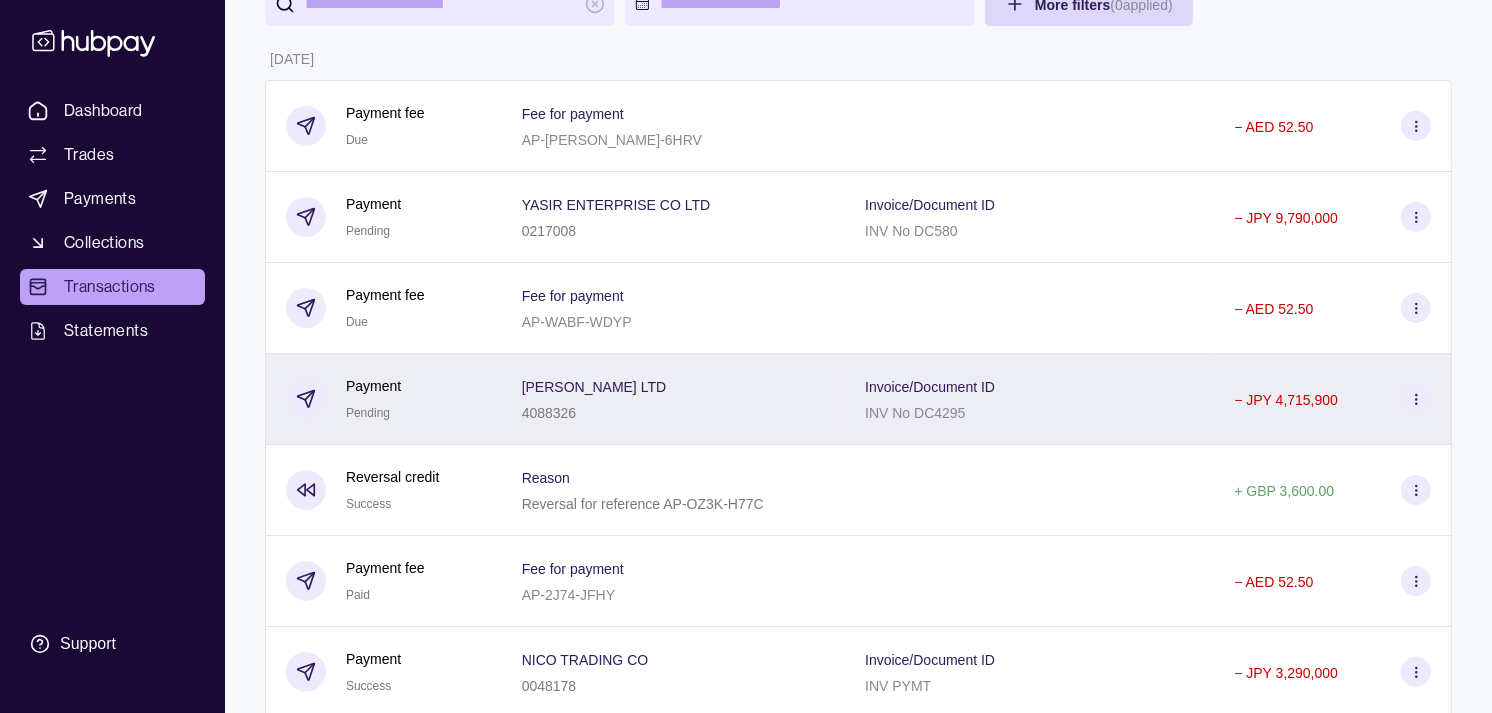 scroll, scrollTop: 222, scrollLeft: 0, axis: vertical 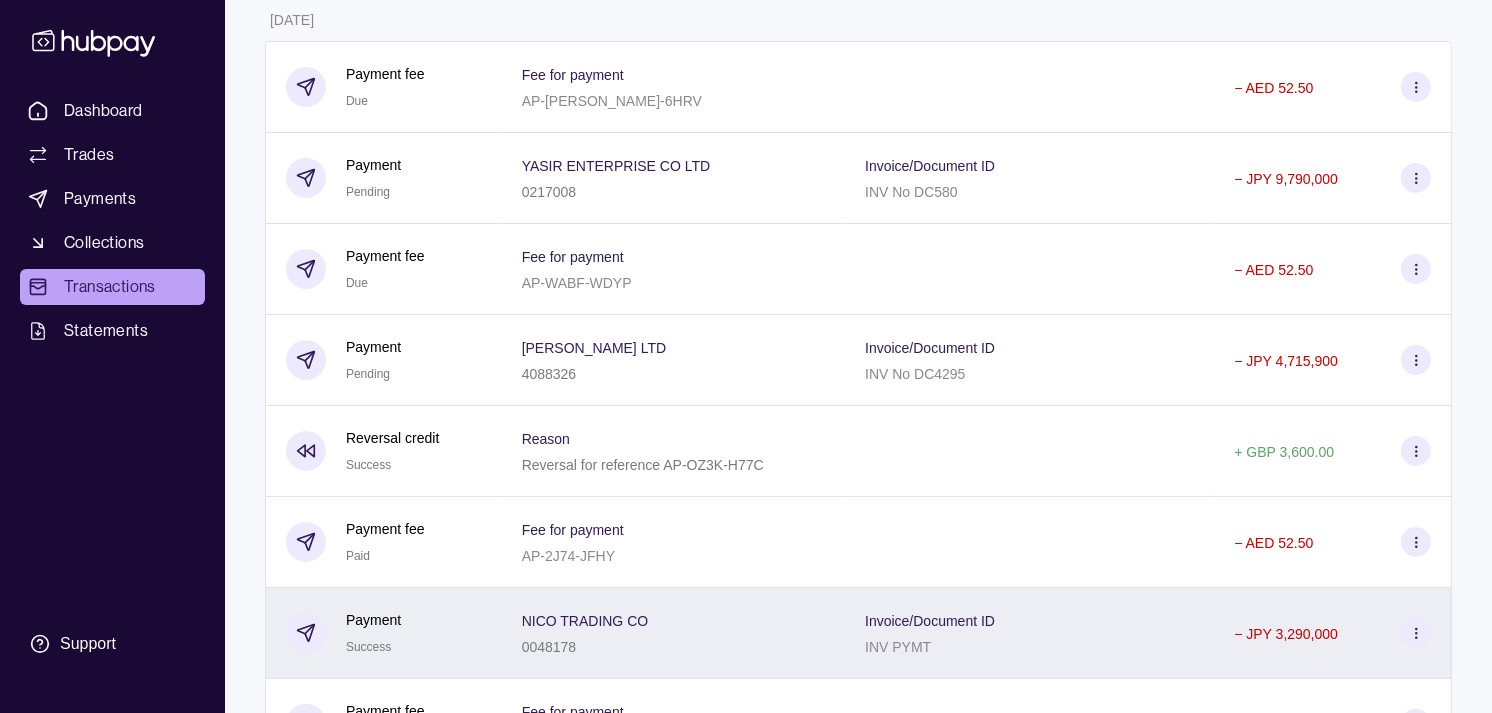 click on "Payment Success" at bounding box center [384, 633] 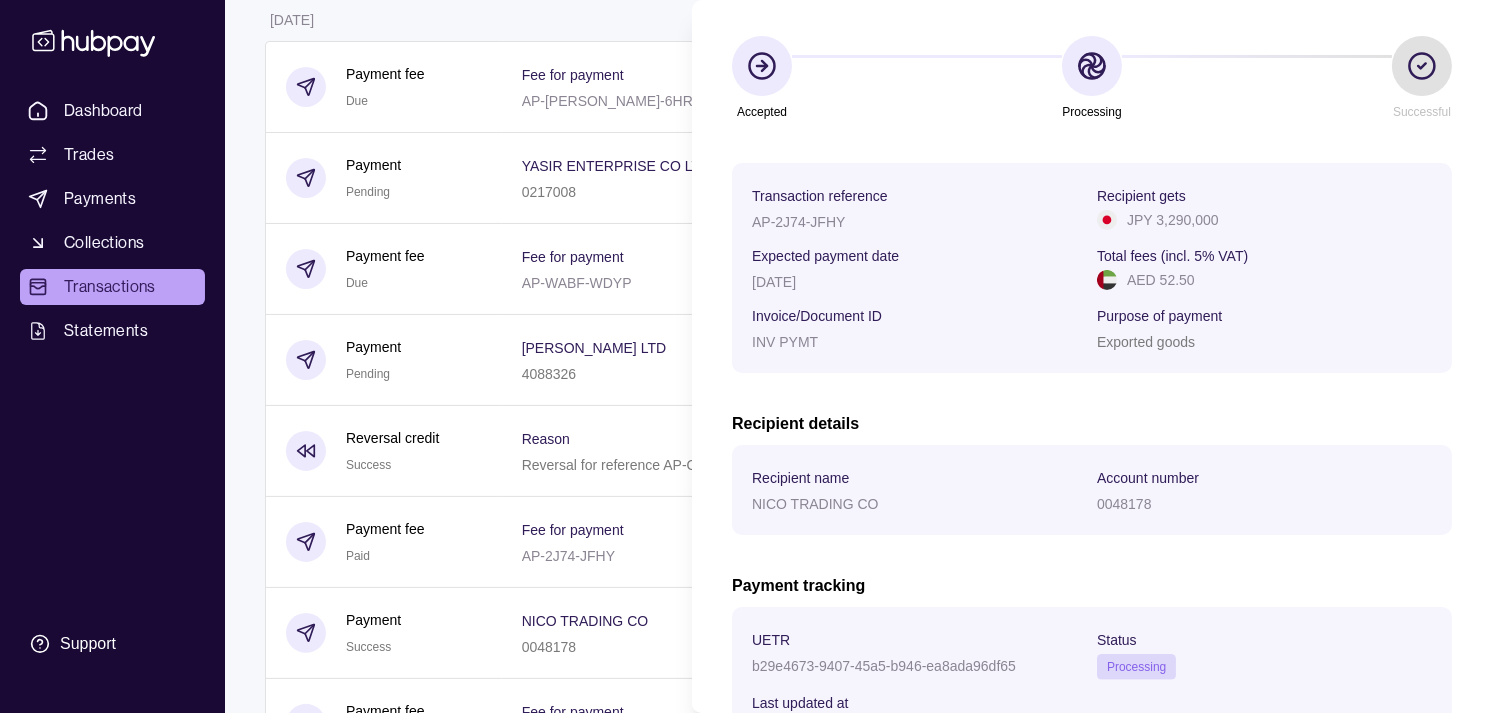 scroll, scrollTop: 165, scrollLeft: 0, axis: vertical 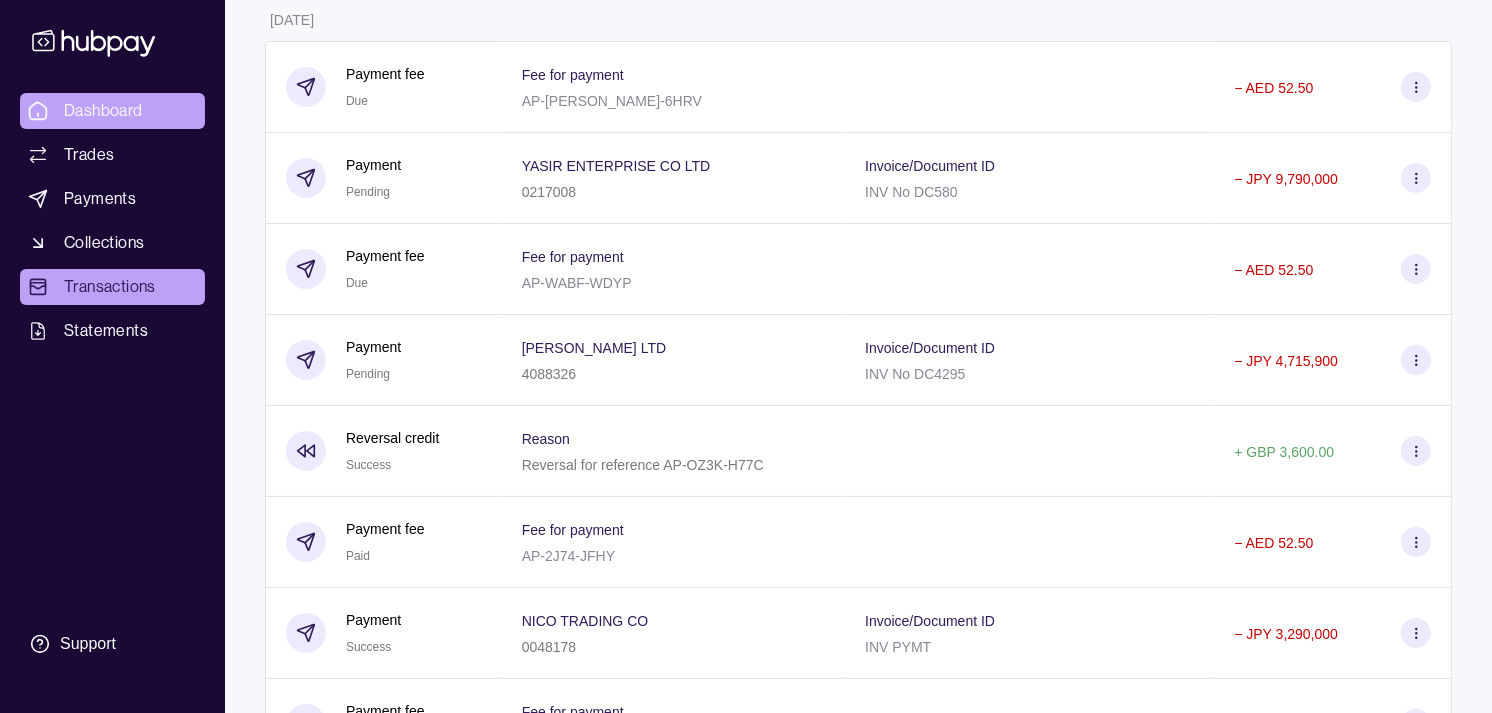 click on "Dashboard Trades Payments Collections Transactions Statements Support M Hello,  [PERSON_NAME] Strides Trading LLC Account Terms and conditions Privacy policy Sign out Transactions More filters  ( 0  applied) Details Amount [DATE] Payment fee Due Fee for payment AP-[PERSON_NAME]-6HRV −   AED 52.50 Payment Pending YASIR ENTERPRISE CO LTD 0217008 Invoice/Document ID INV No DC580 −   JPY 9,790,000 Payment fee Due Fee for payment AP-WABF-WDYP −   AED 52.50 Payment Pending [PERSON_NAME] LTD 4088326 Invoice/Document ID INV No DC4295 −   JPY 4,715,900 Reversal credit Success Reason Reversal for reference AP-OZ3K-H77C +   GBP 3,600.00 Payment fee Paid Fee for payment AP-2J74-JFHY −   AED 52.50 Payment Success NICO TRADING CO 0048178 Invoice/Document ID INV PYMT −   JPY 3,290,000 Payment fee Due Fee for payment AP-T62W-P1L5 −   GBP 11.55 Payment Pending GLOBAL COMPUTERS LTD [FINANCIAL_ID] Invoice/Document ID INV PYMT −   GBP 9,646.00 Exchange Due 1  EUR  =  4.33827   AED Settlement due date −   +" at bounding box center (746, 840) 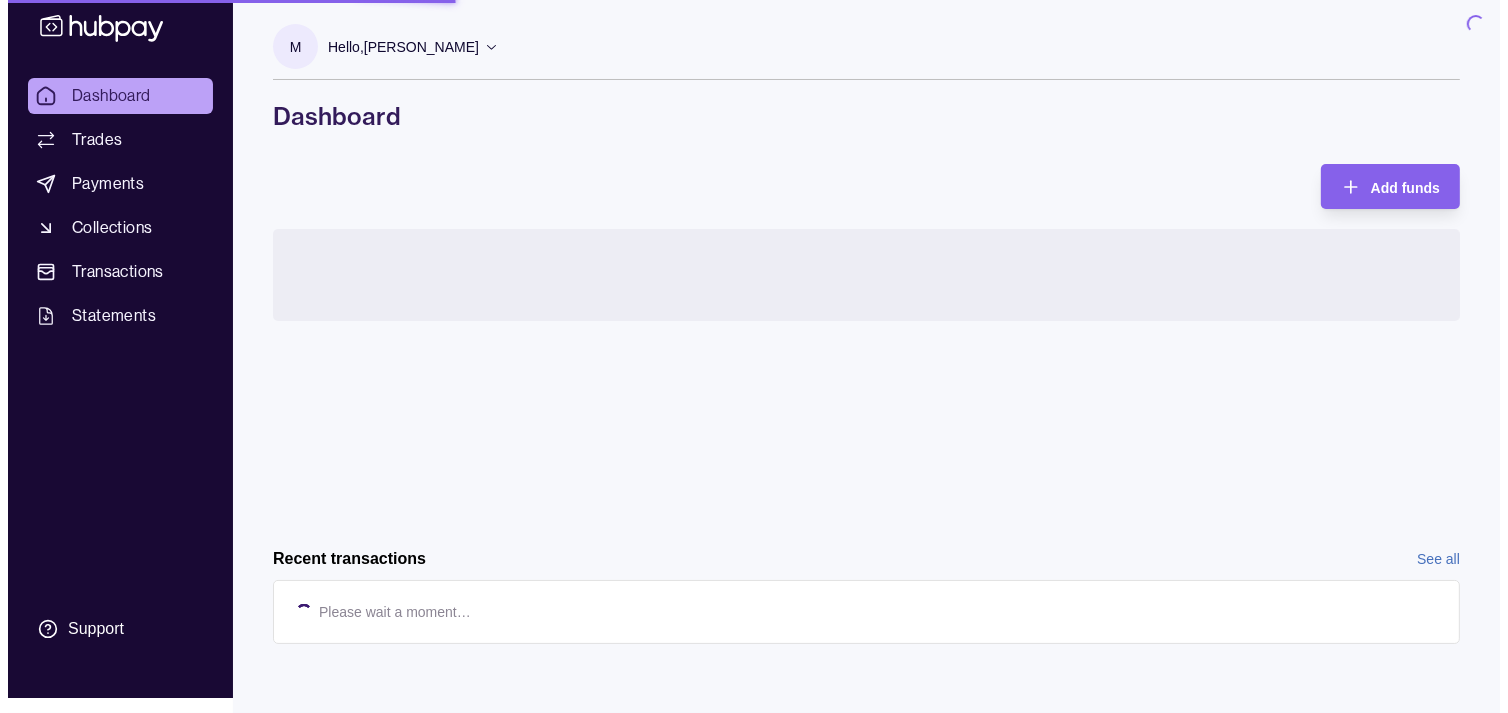scroll, scrollTop: 0, scrollLeft: 0, axis: both 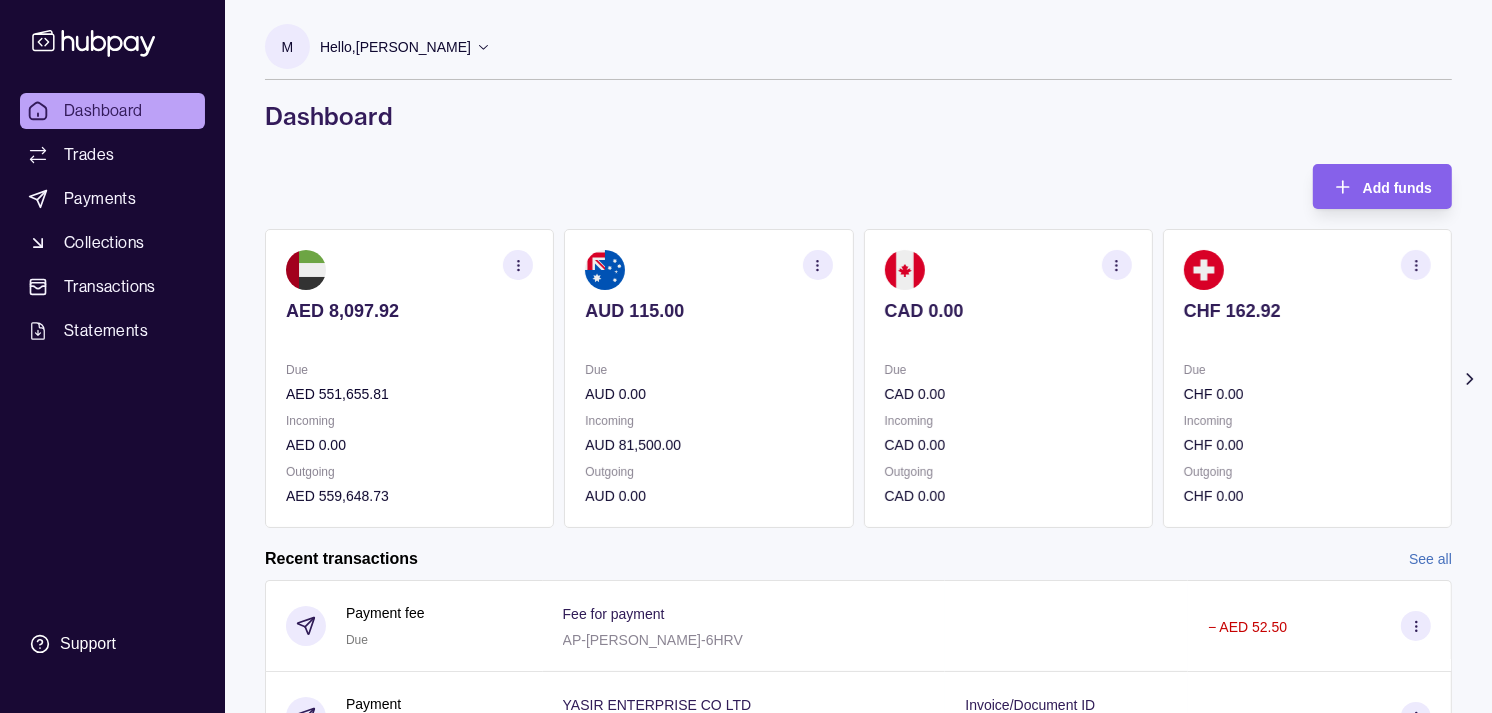 click on "CAD 0.00                                                                                                               Due CAD 0.00 Incoming CAD 0.00 Outgoing CAD 0.00" at bounding box center [1008, 378] 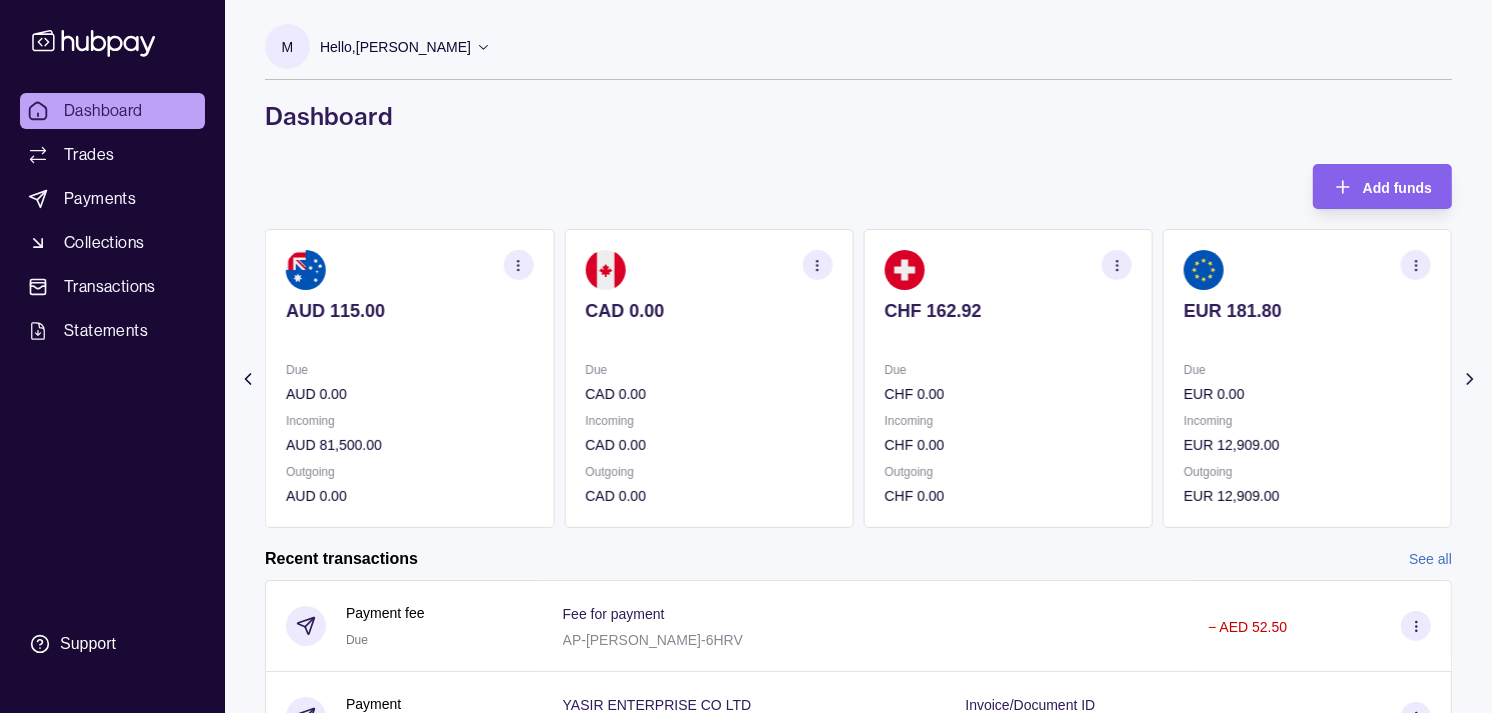 click on "CHF 162.92                                                                                                               Due CHF 0.00 Incoming CHF 0.00 Outgoing CHF 0.00" at bounding box center [1008, 378] 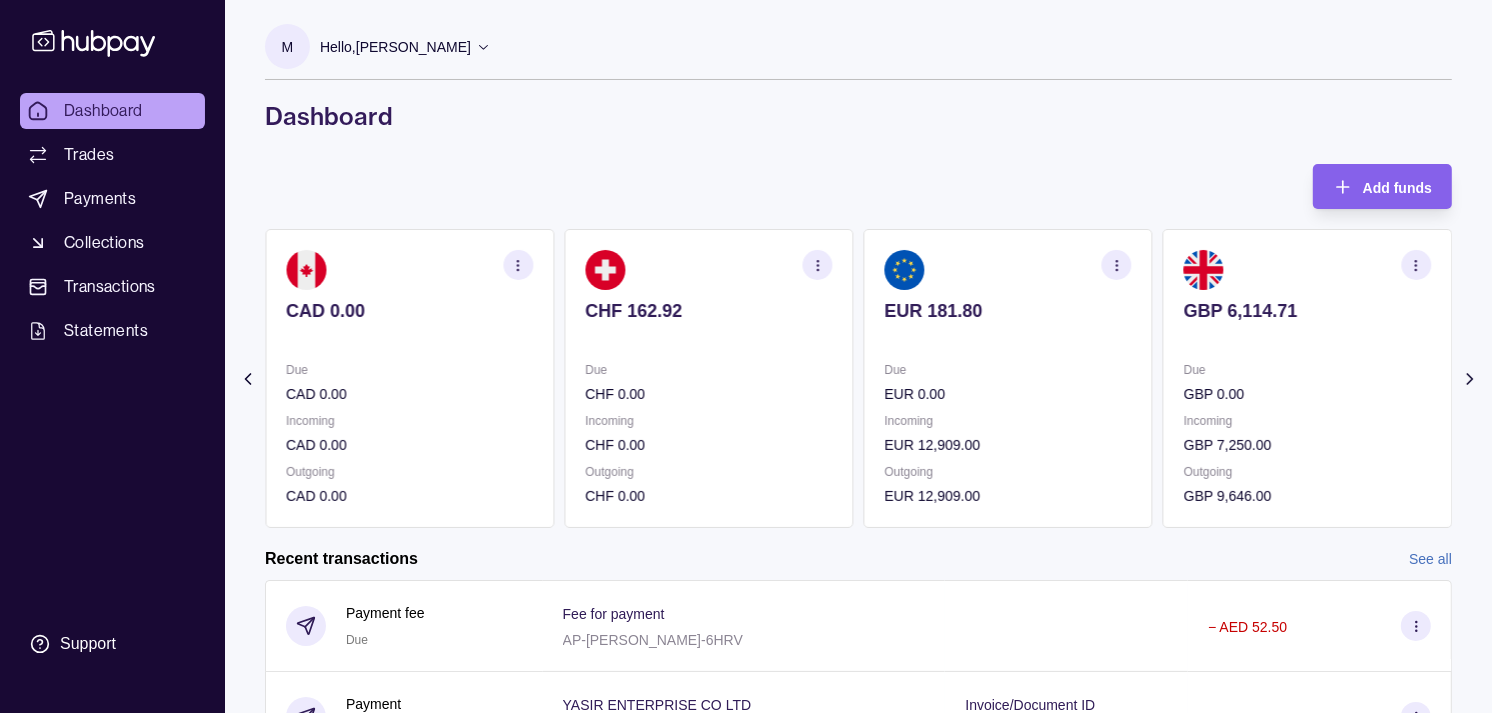 click on "EUR 181.80                                                                                                               Due EUR 0.00 Incoming EUR 12,909.00 Outgoing EUR 12,909.00" at bounding box center (1008, 378) 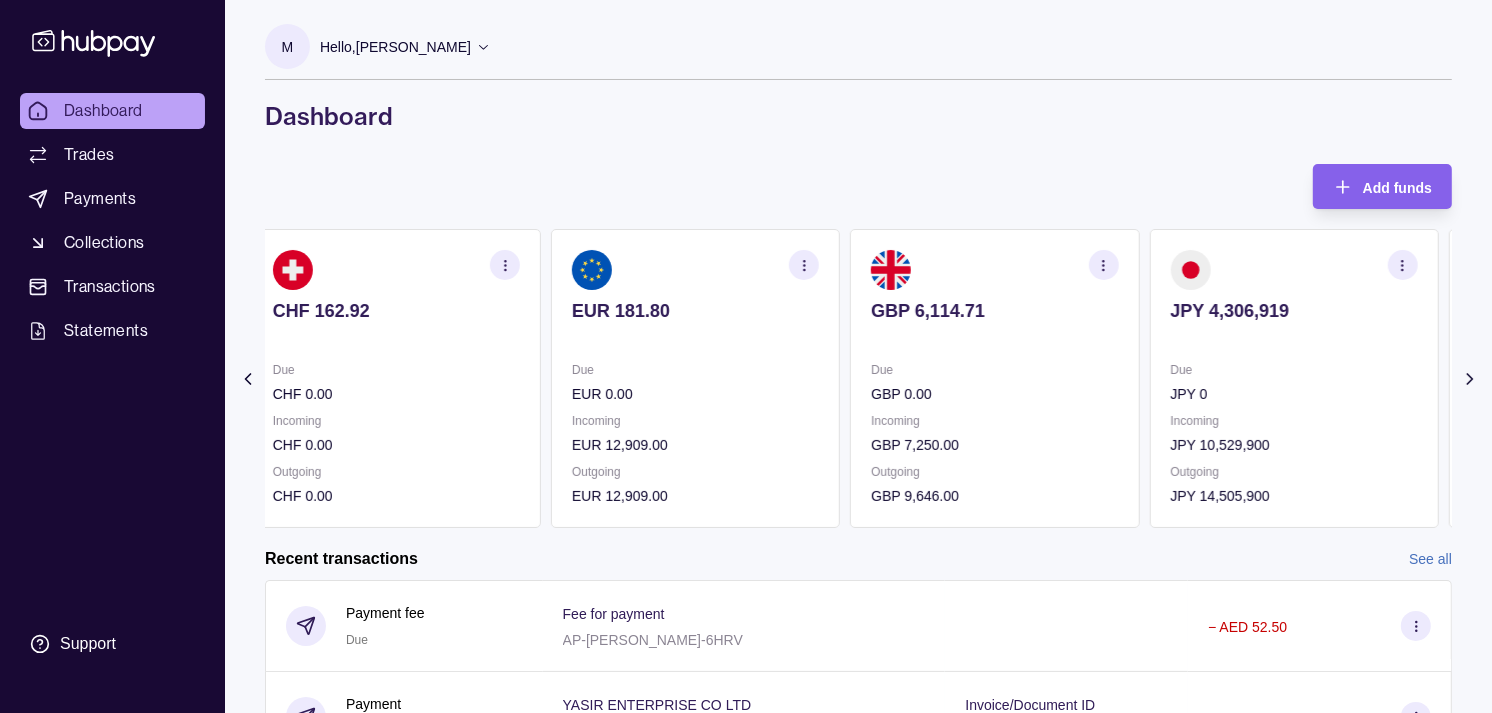 click on "GBP 6,114.71                                                                                                               Due GBP 0.00 Incoming GBP 7,250.00 Outgoing GBP 9,646.00" at bounding box center [994, 378] 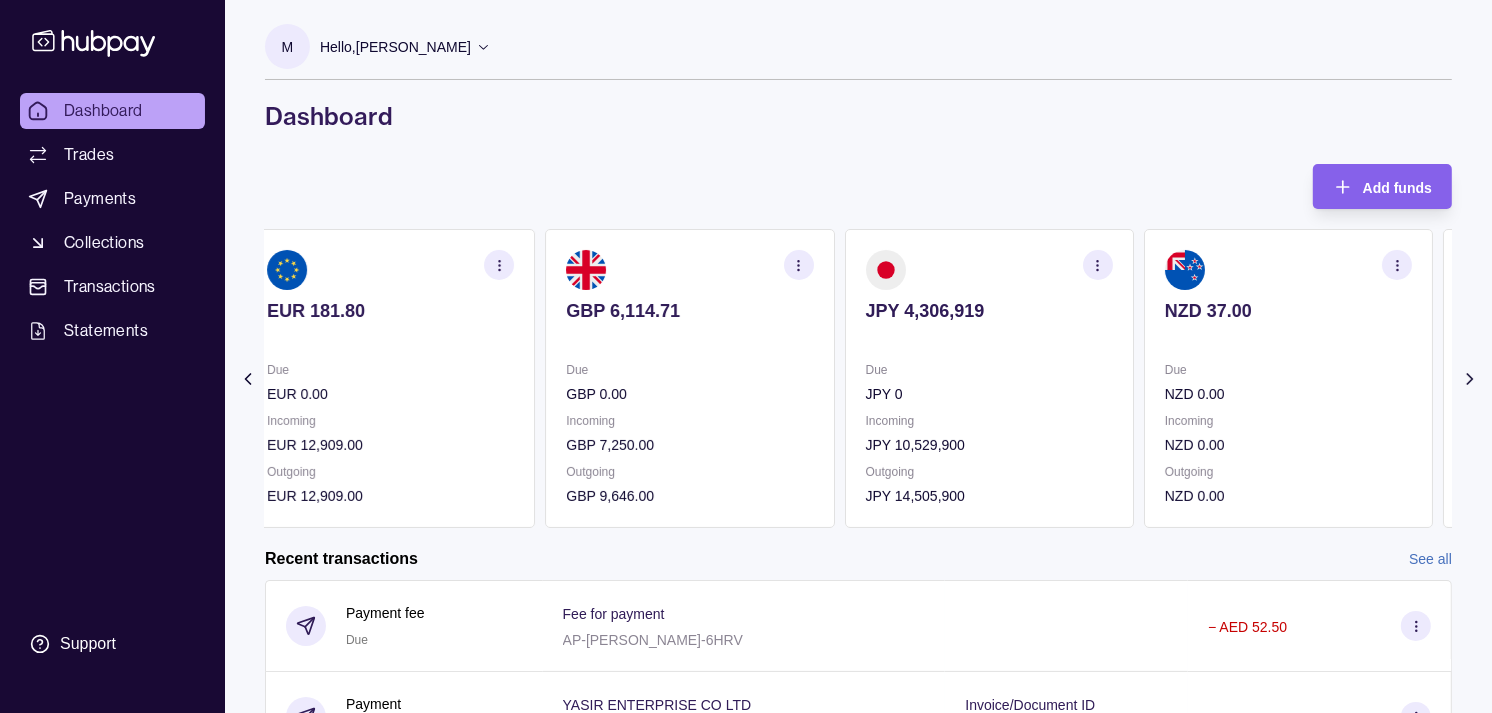 click on "Due" at bounding box center [989, 370] 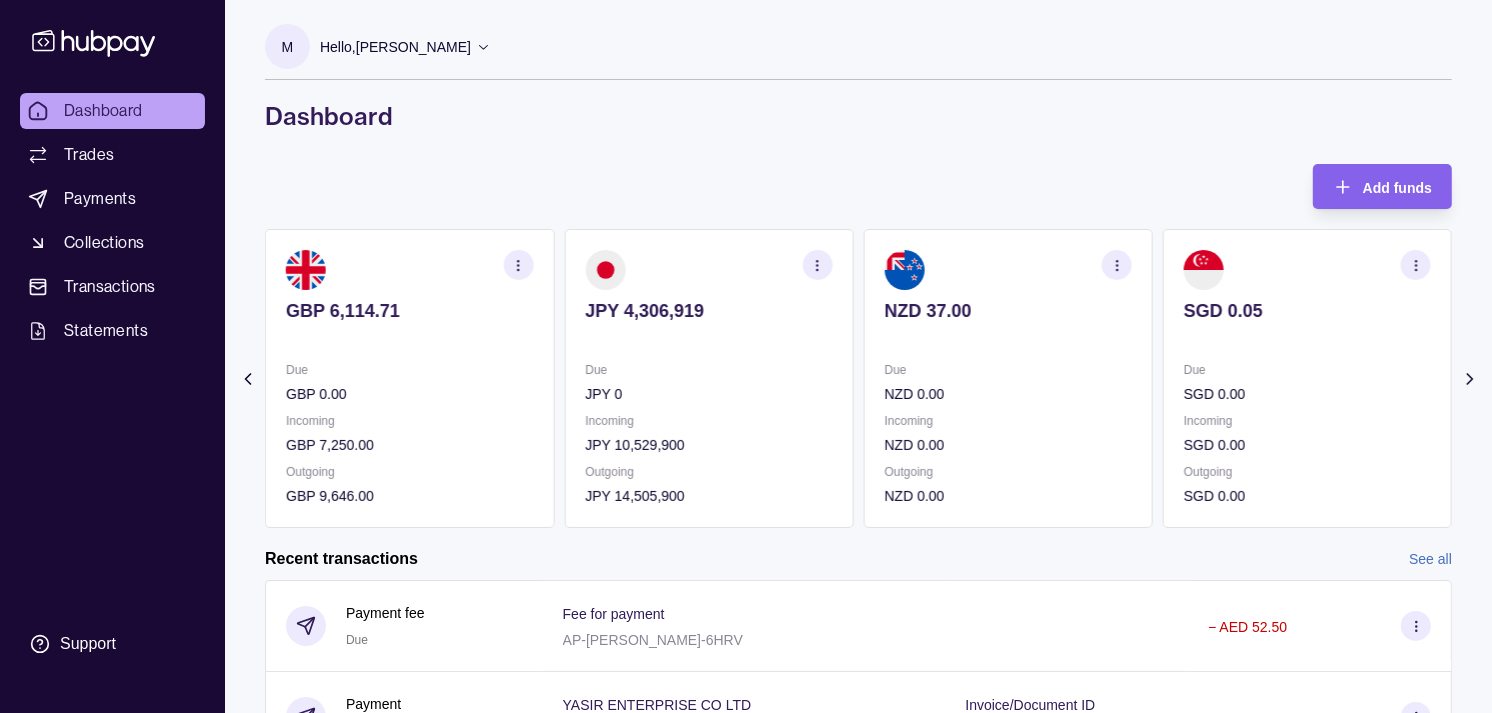click on "Due" at bounding box center [1008, 370] 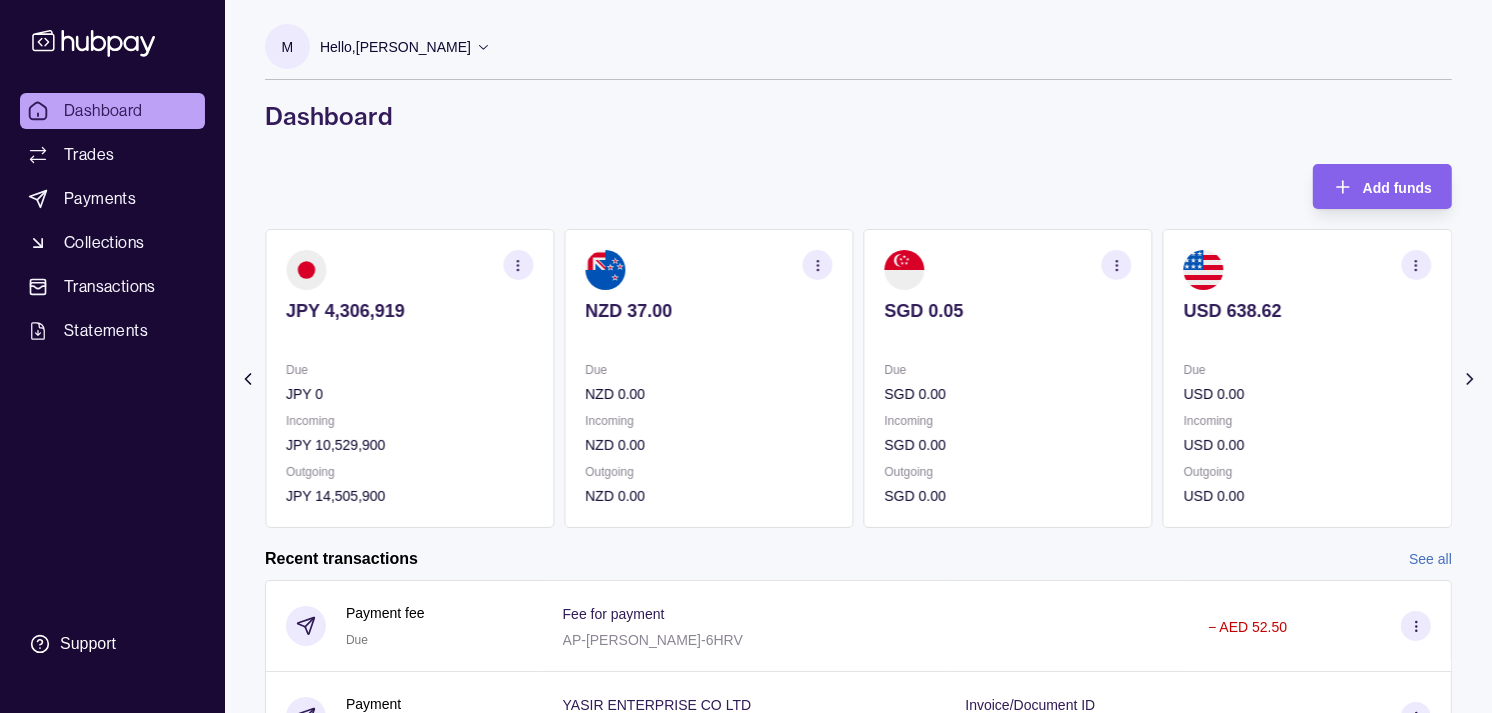 click on "Due" at bounding box center [1008, 370] 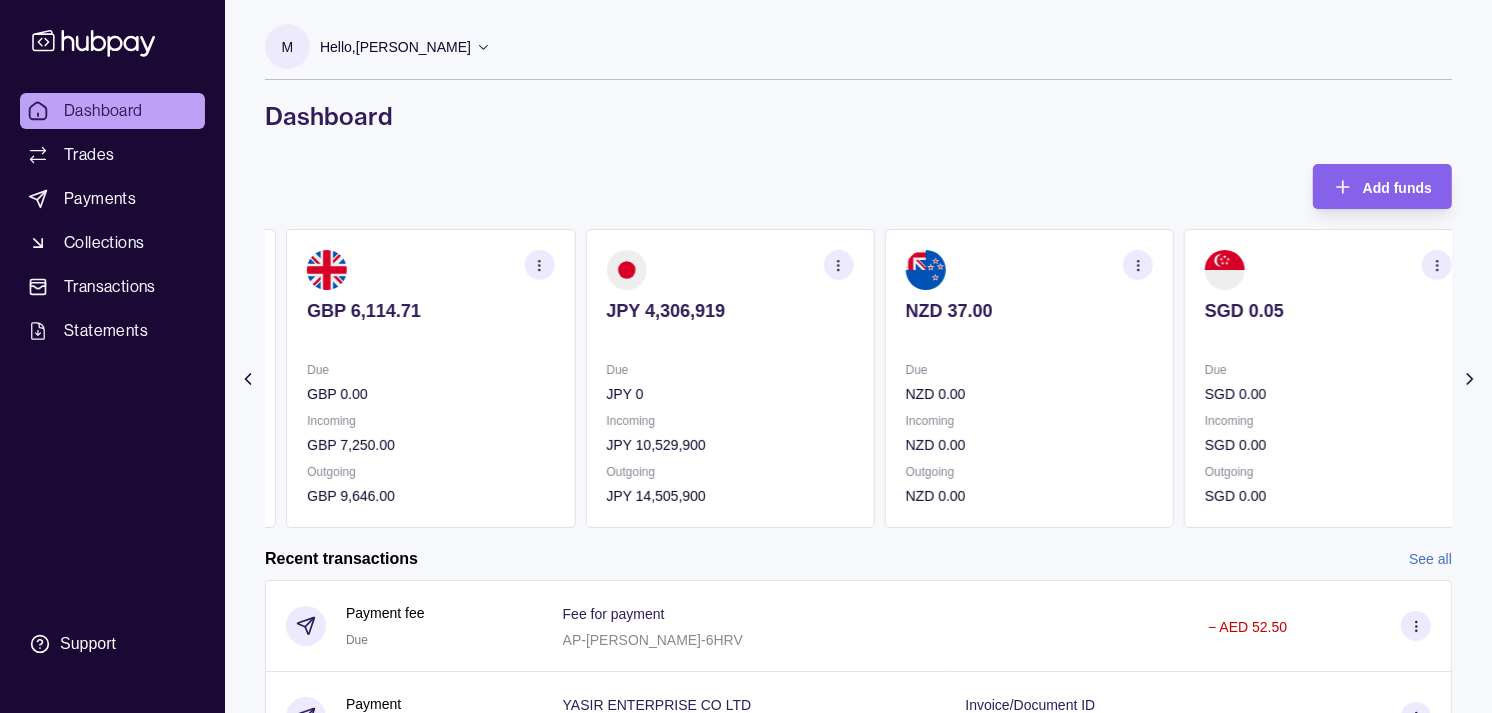 click on "Due" at bounding box center [1029, 370] 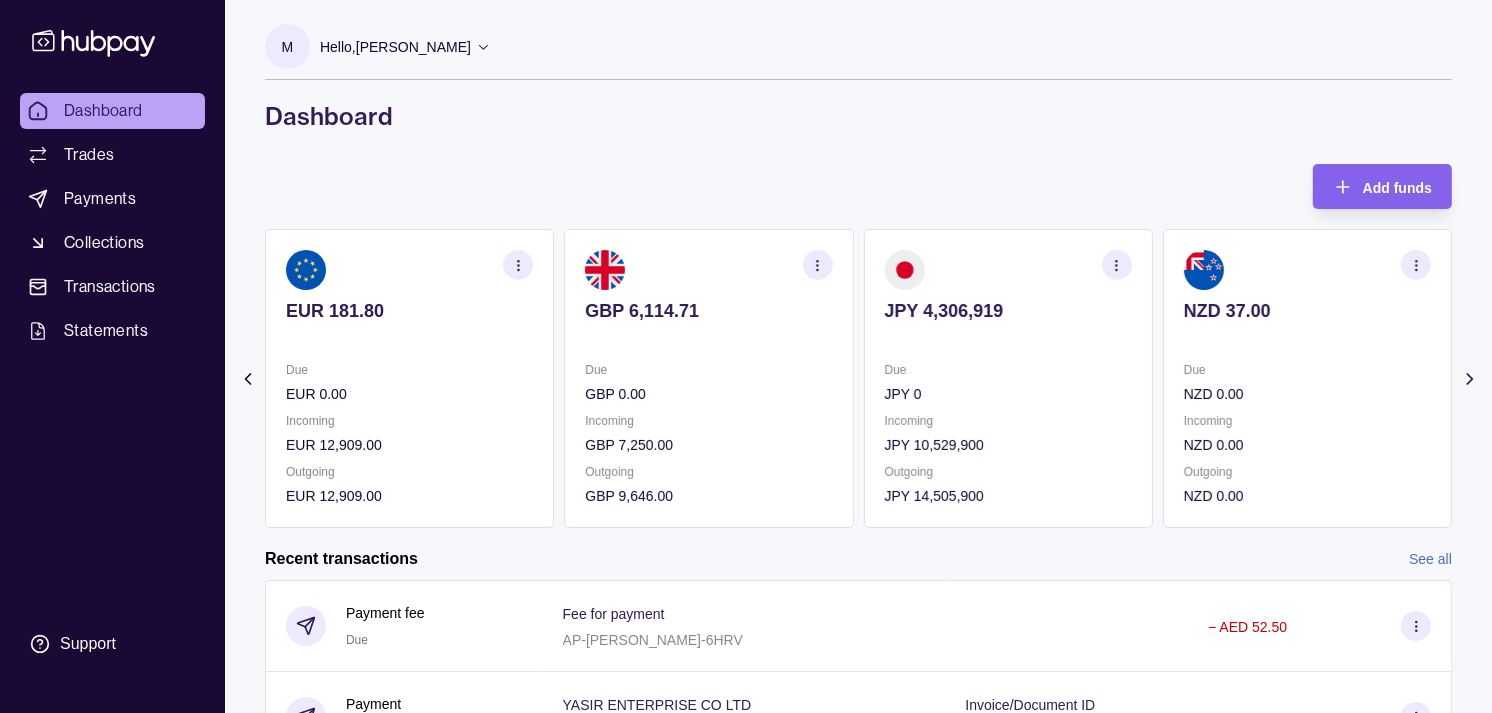 click on "JPY 4,306,919                                                                                                               Due JPY 0 Incoming JPY 10,529,900 Outgoing JPY 14,505,900" at bounding box center (1008, 378) 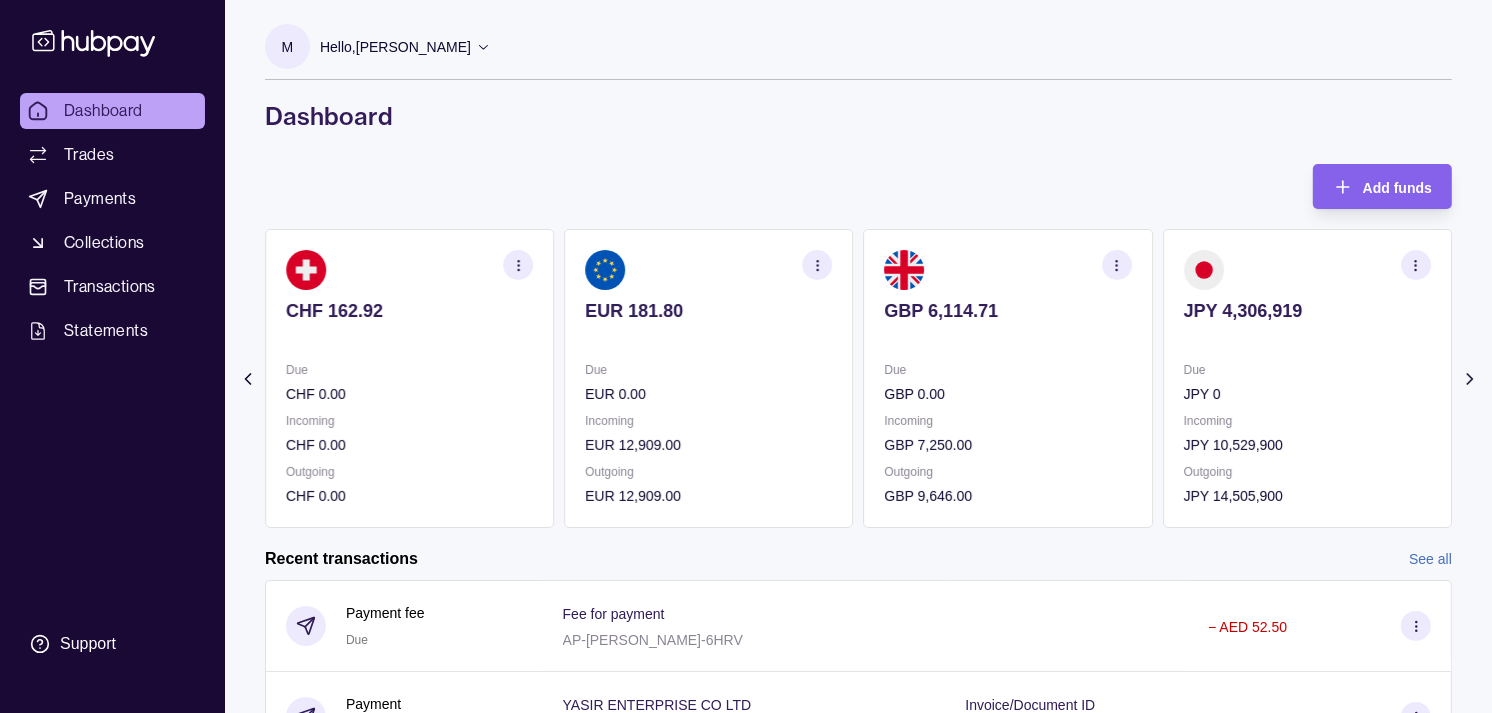 click on "GBP 6,114.71                                                                                                               Due GBP 0.00 Incoming GBP 7,250.00 Outgoing GBP 9,646.00" at bounding box center [1008, 378] 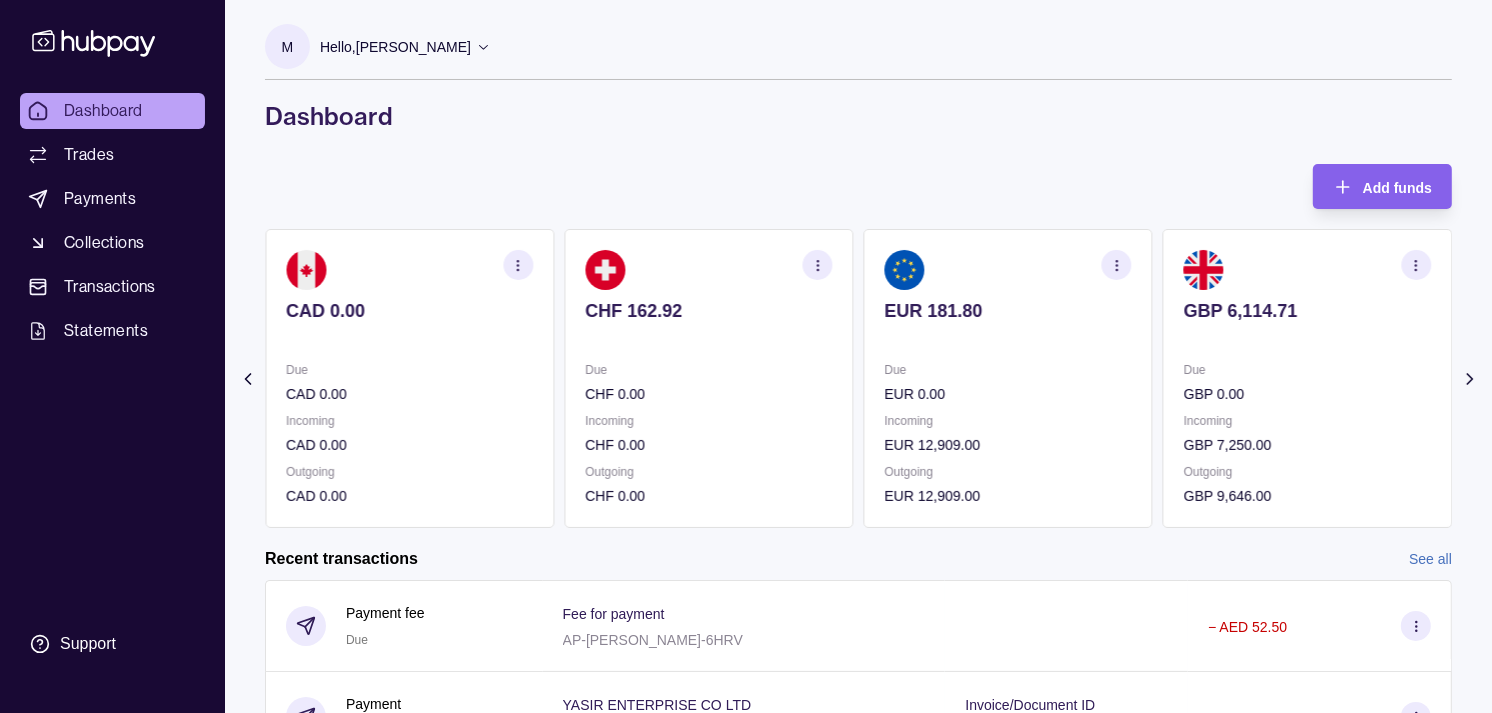 click on "Due" at bounding box center [1008, 370] 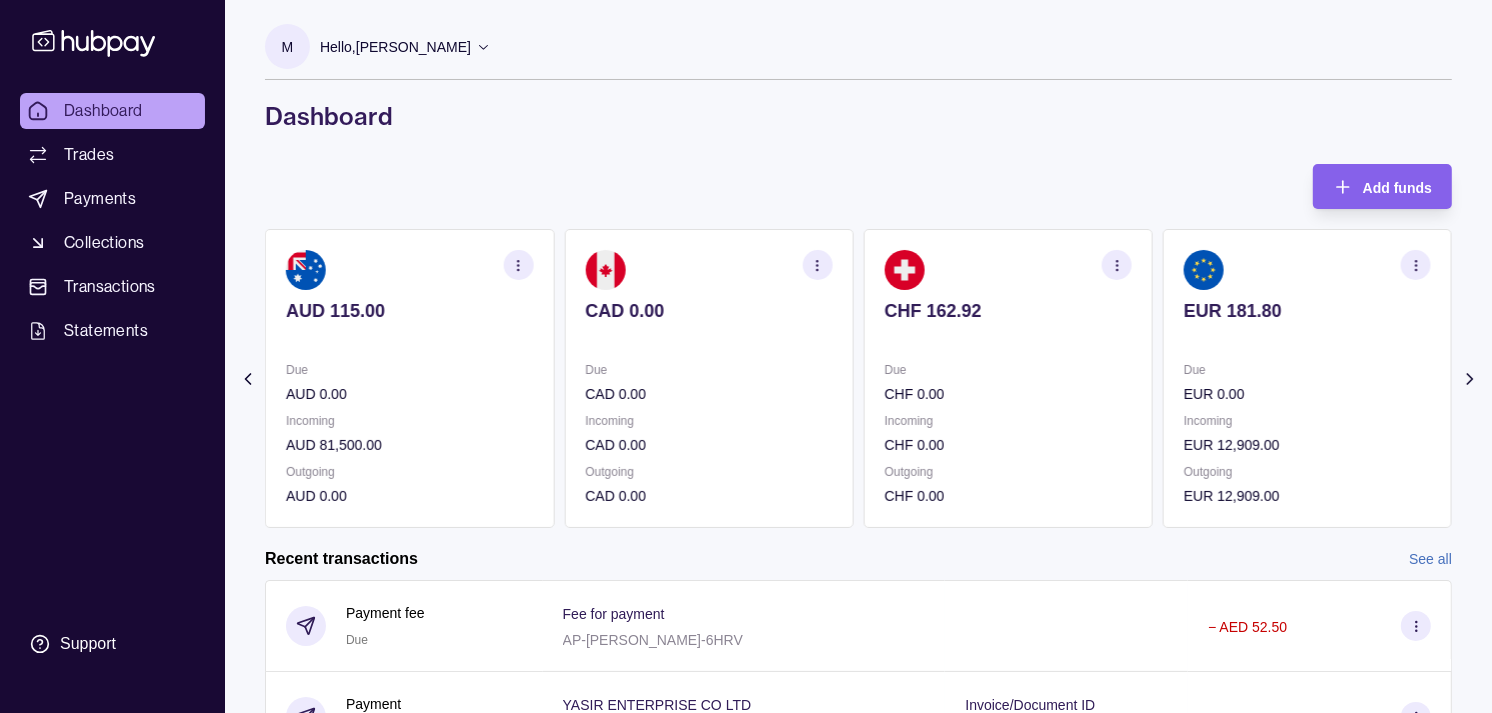 click on "CHF 0.00" at bounding box center [1008, 394] 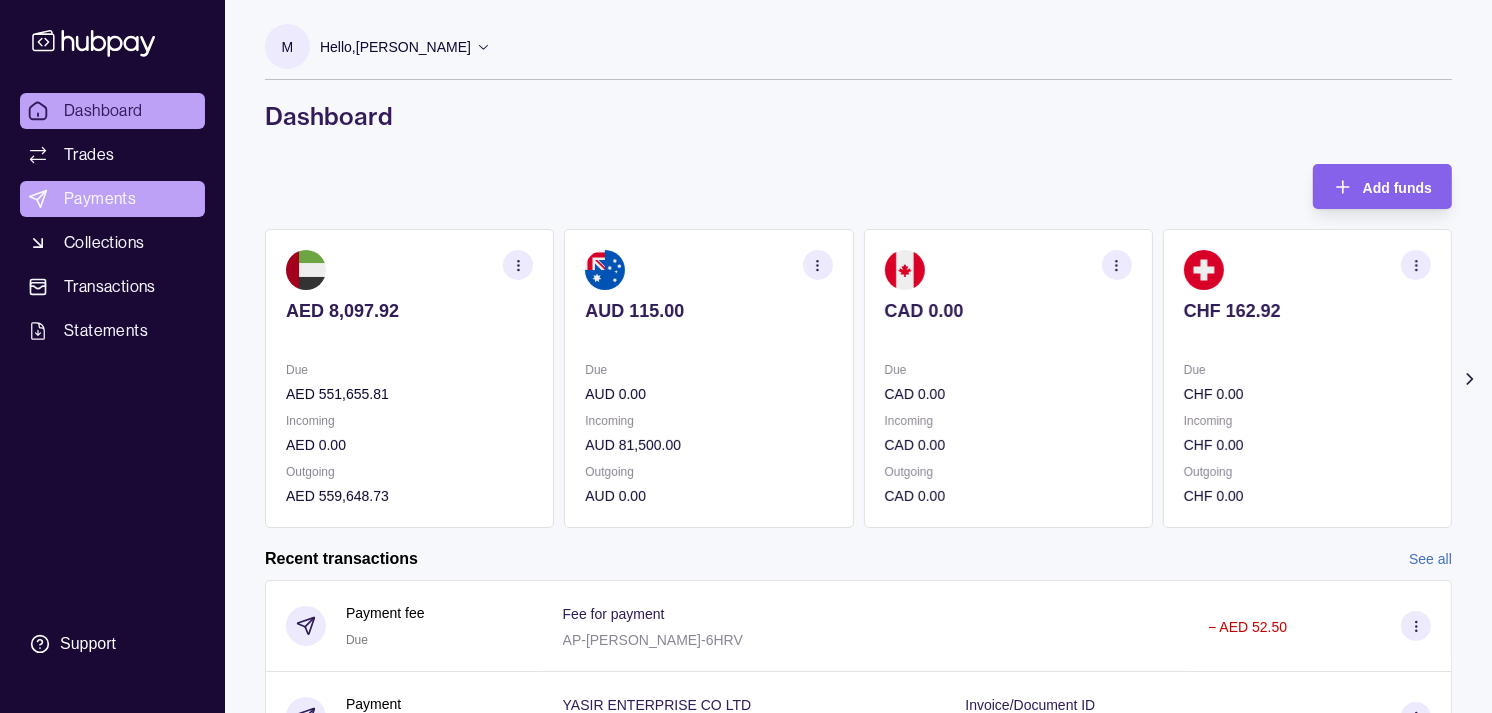 click on "Payments" at bounding box center [100, 199] 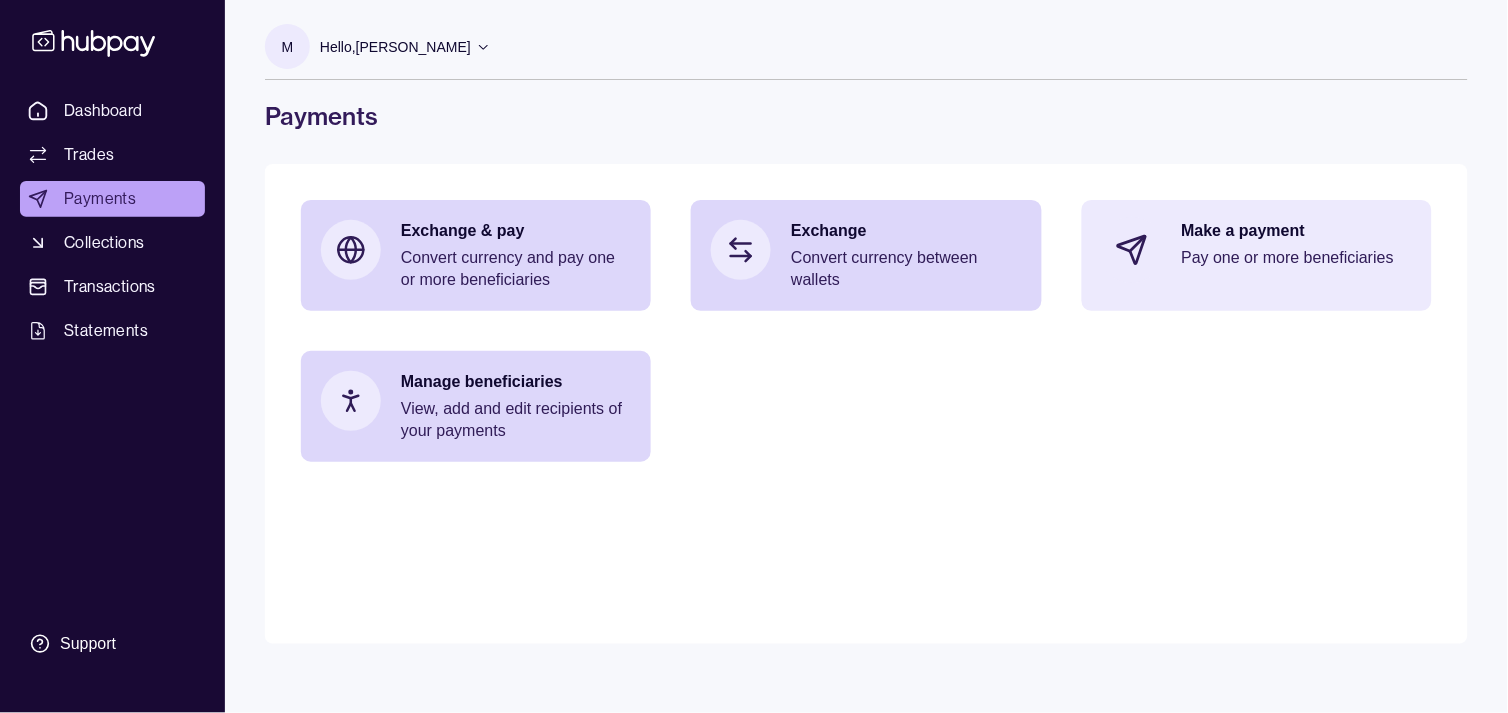 click on "Pay one or more beneficiaries" at bounding box center (1297, 258) 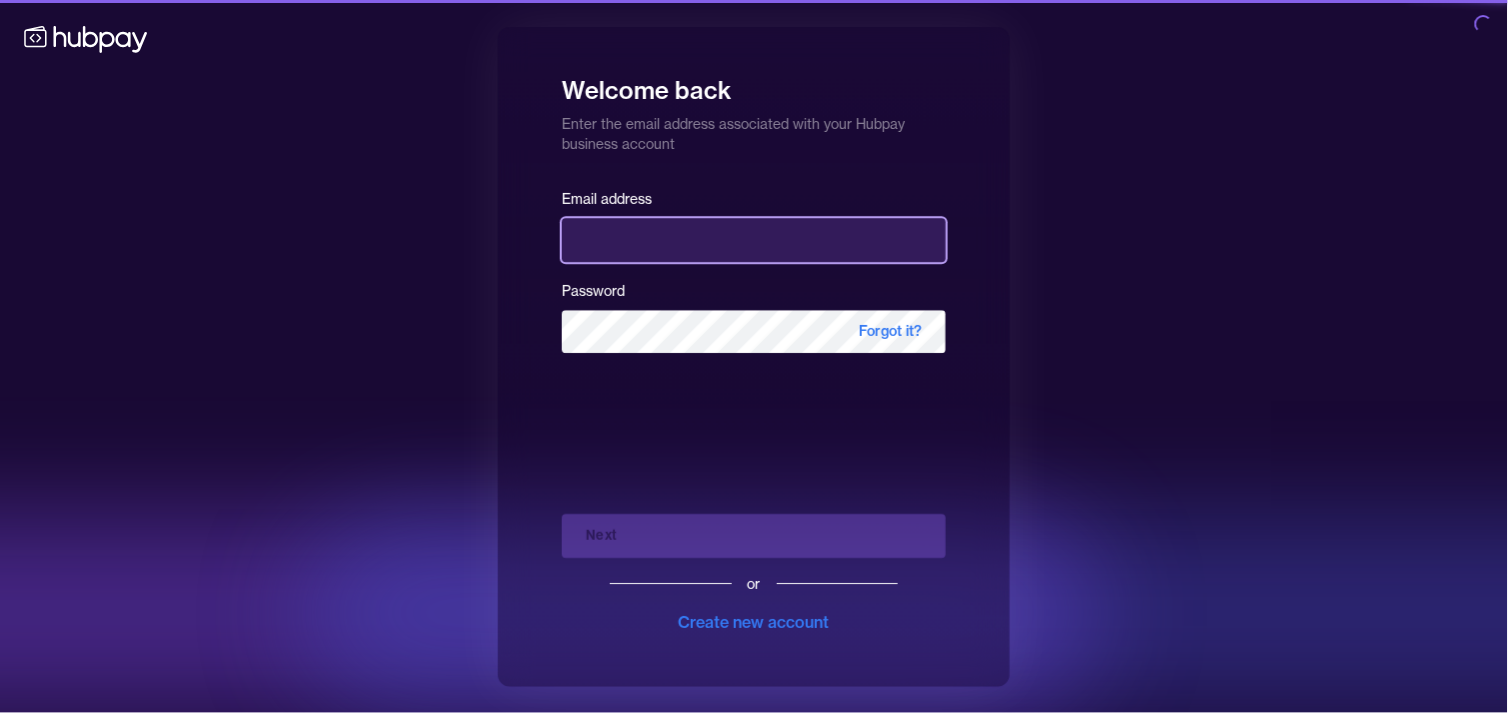 type on "**********" 